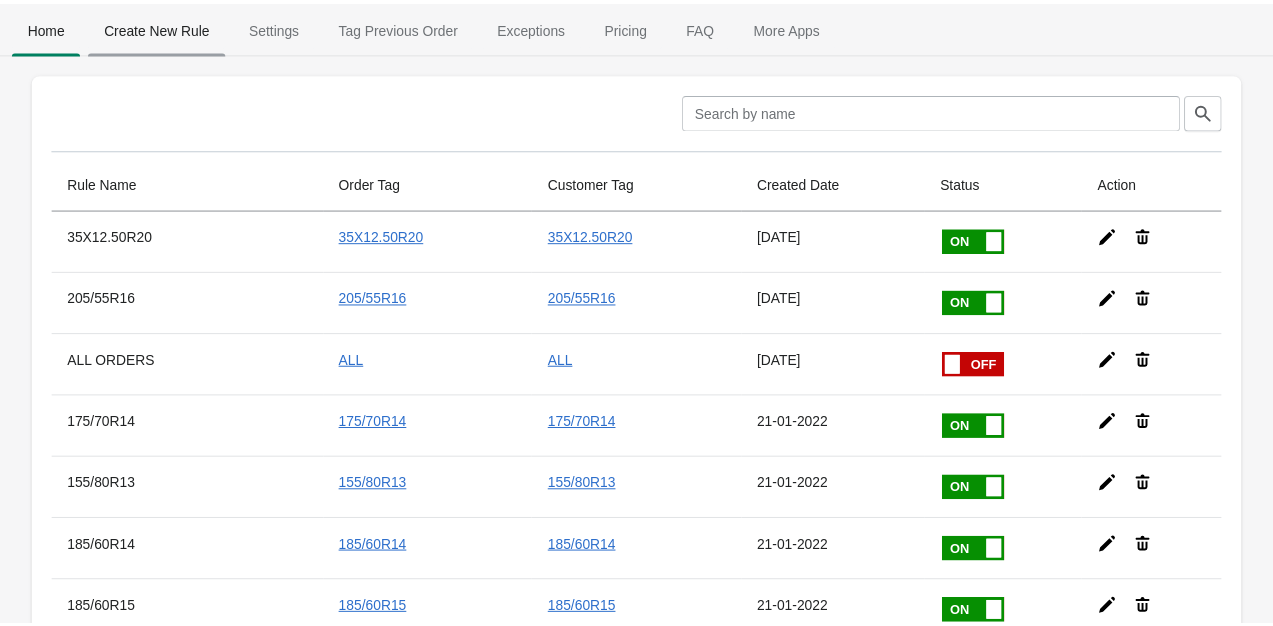 scroll, scrollTop: 0, scrollLeft: 0, axis: both 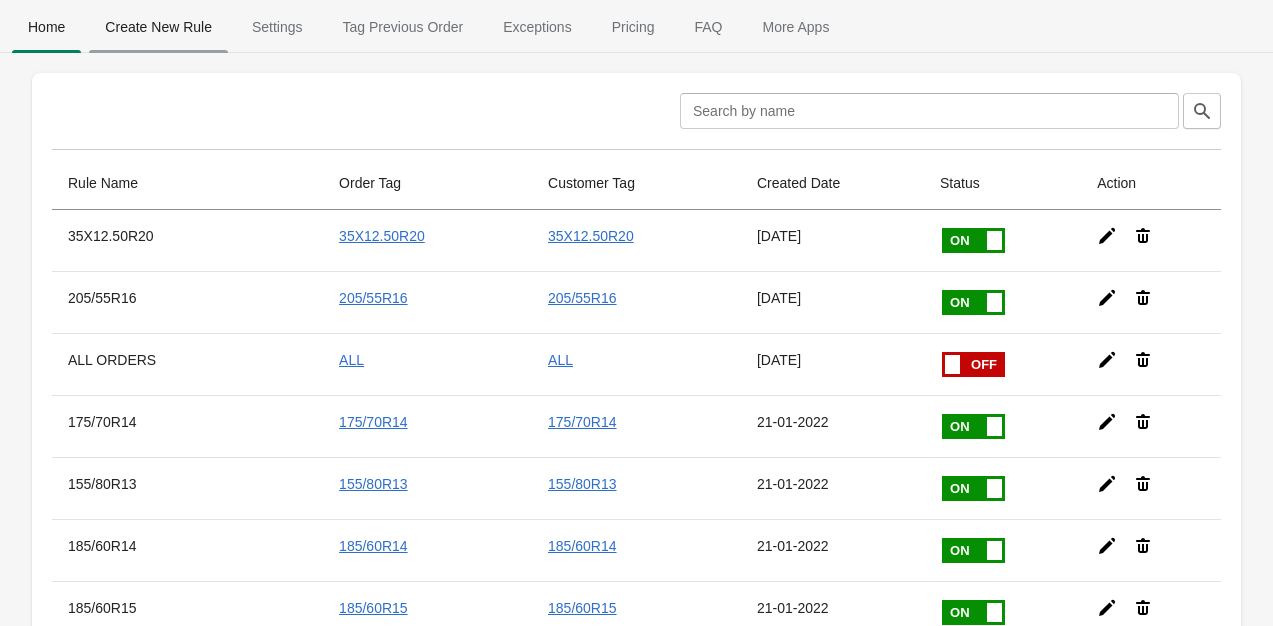 click on "Create New Rule" at bounding box center [158, 27] 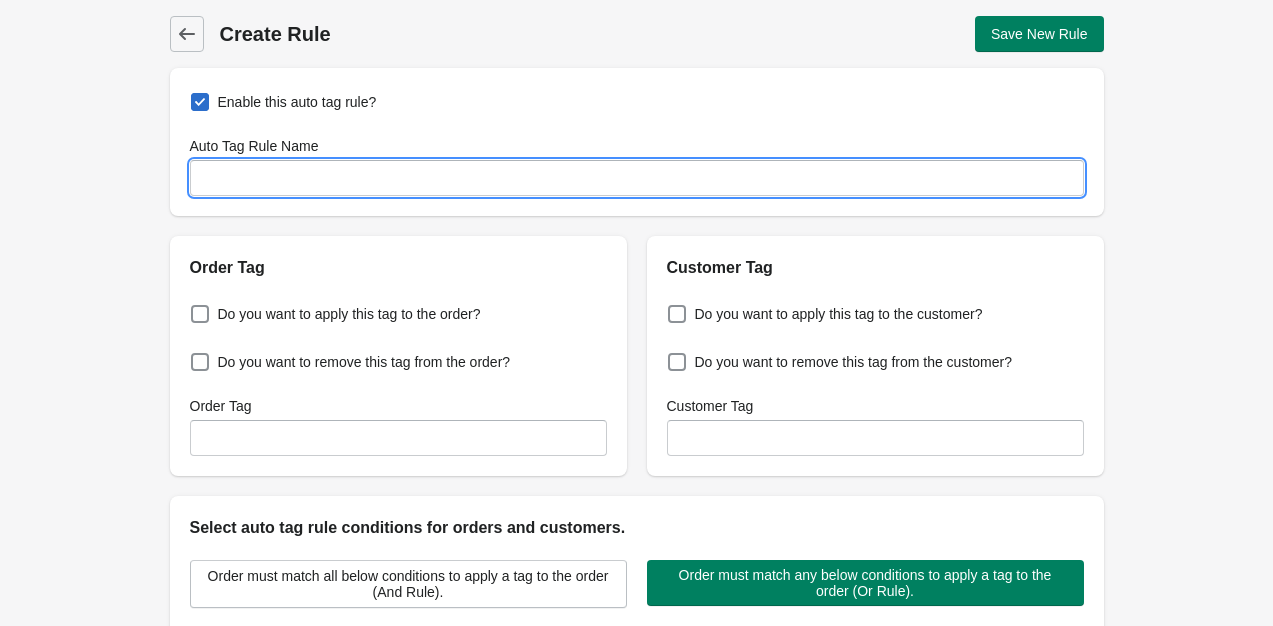 click on "Auto Tag Rule Name" at bounding box center (637, 178) 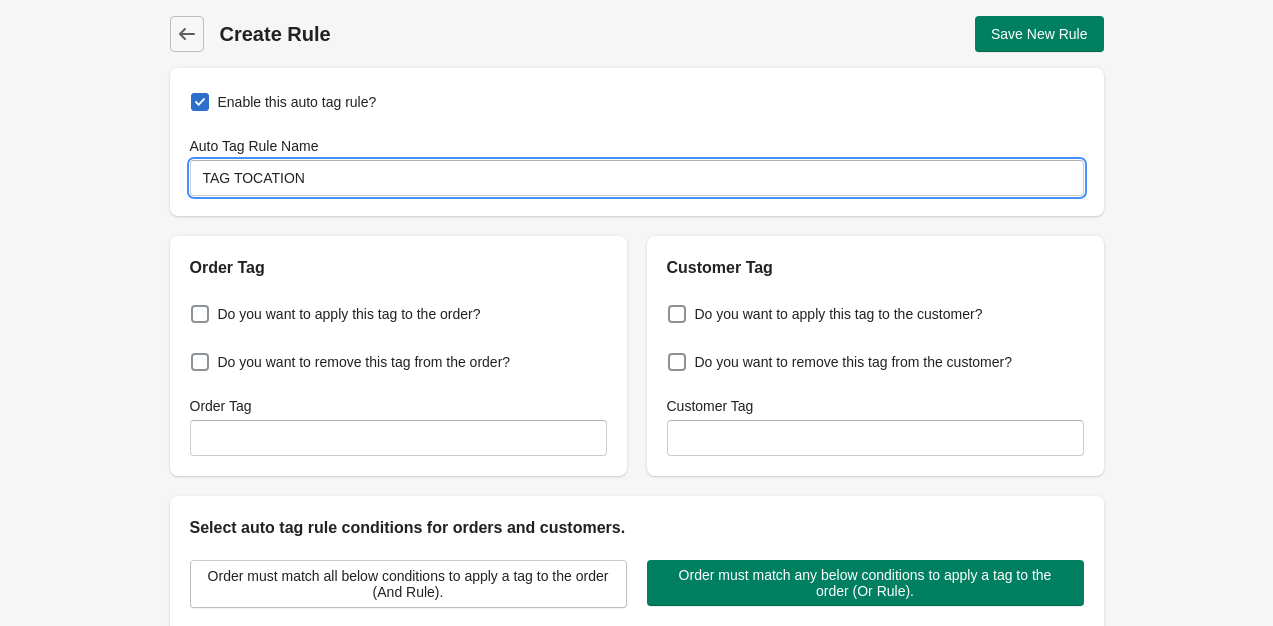 click on "TAG TOCATION" at bounding box center [637, 178] 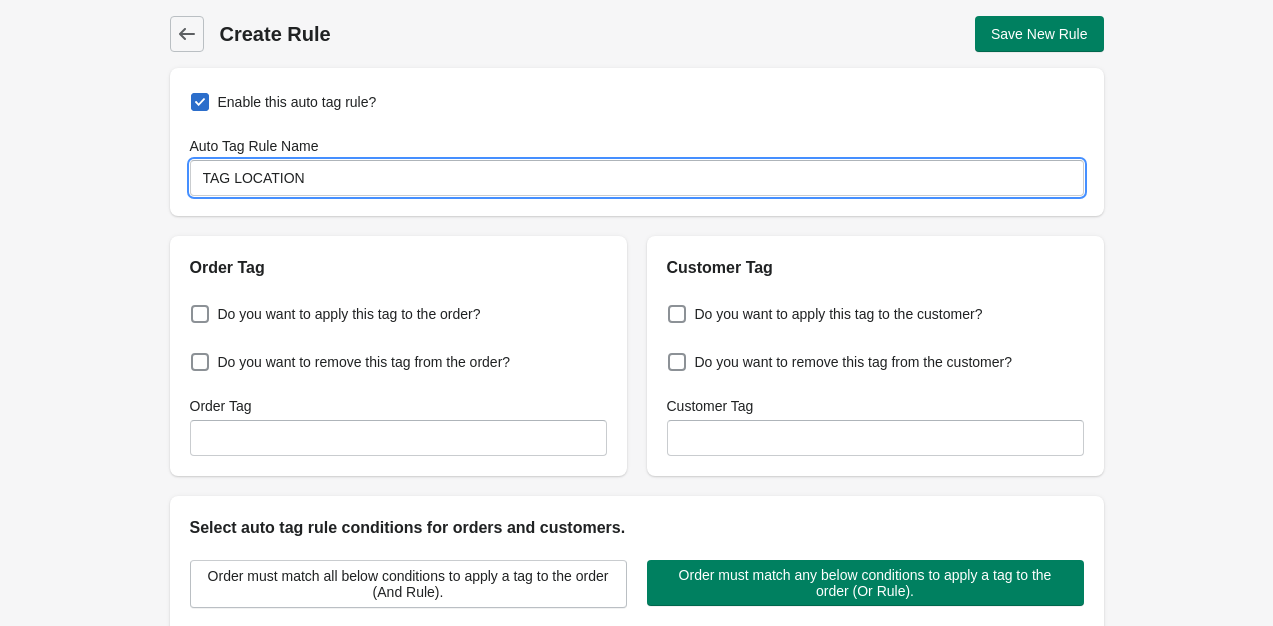 click on "TAG LOCATION" at bounding box center [637, 178] 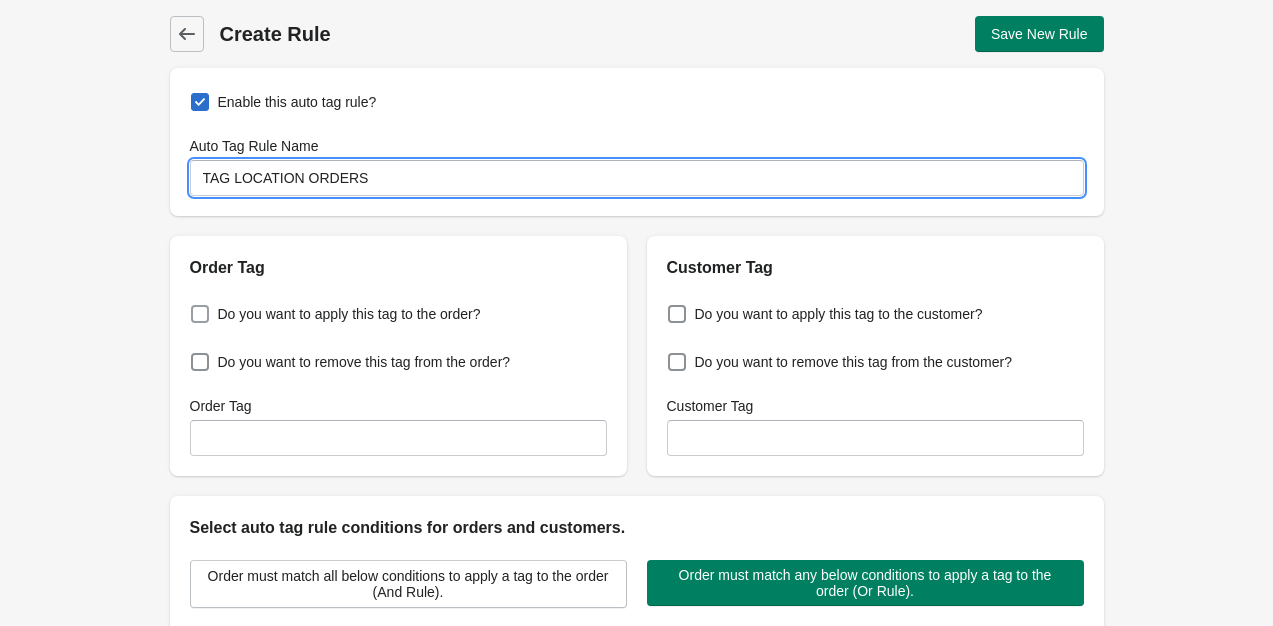 type on "TAG LOCATION ORDERS" 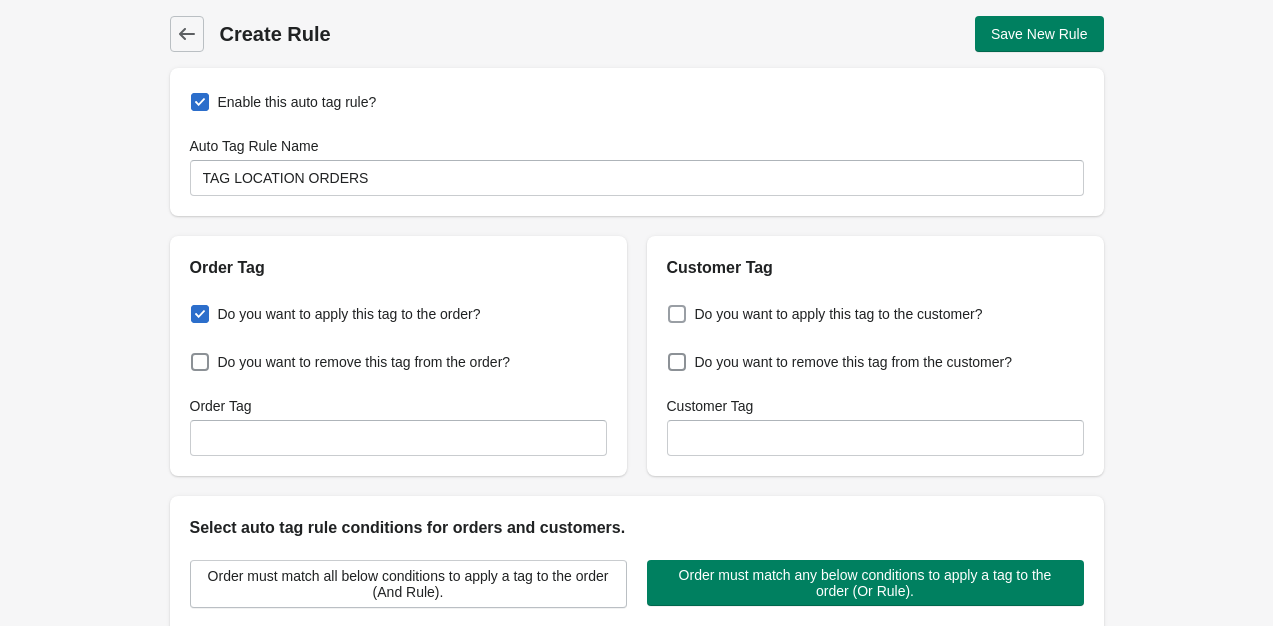 click at bounding box center (677, 314) 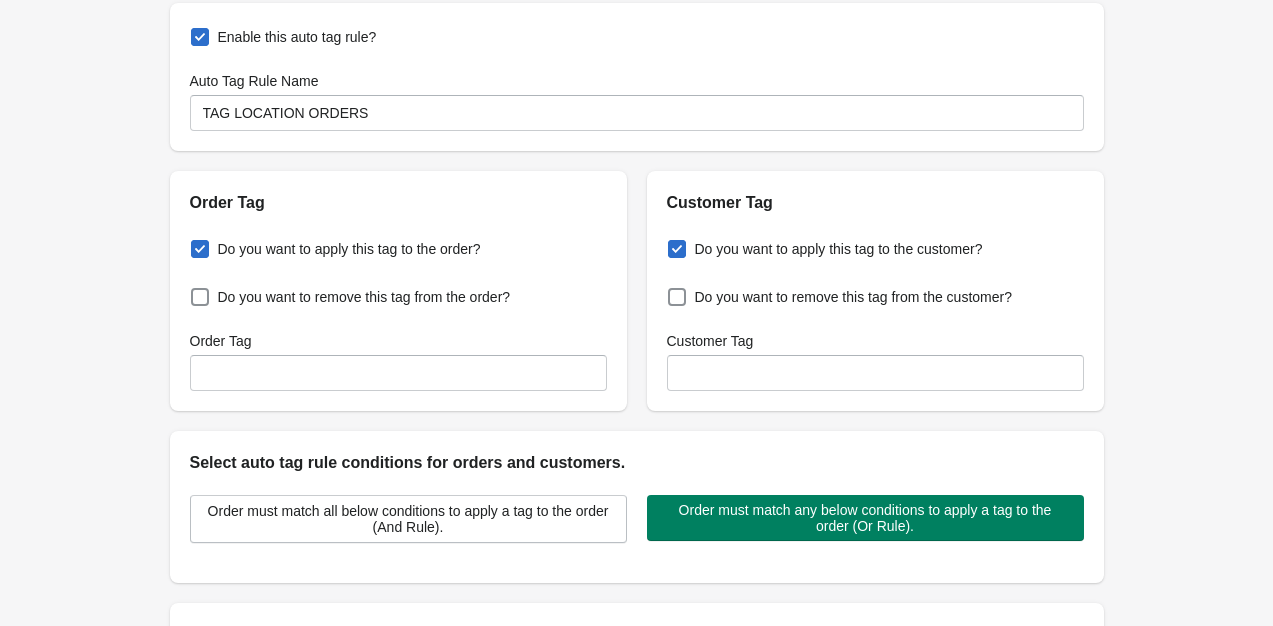 scroll, scrollTop: 100, scrollLeft: 0, axis: vertical 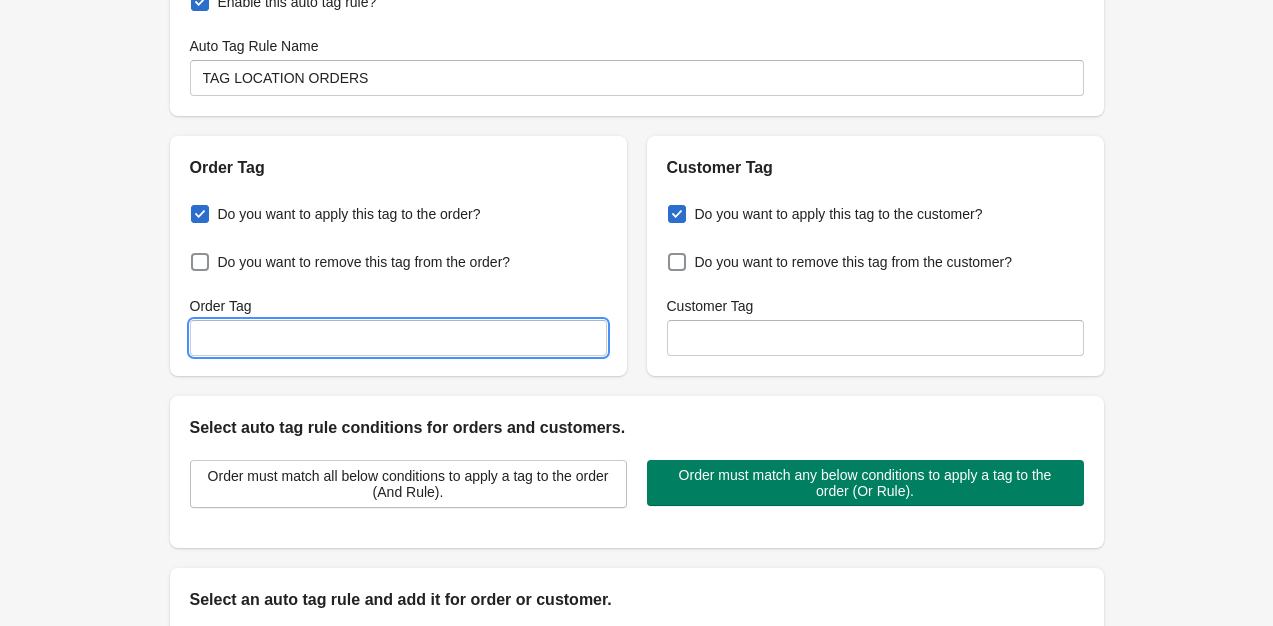 click on "Order Tag" at bounding box center (398, 338) 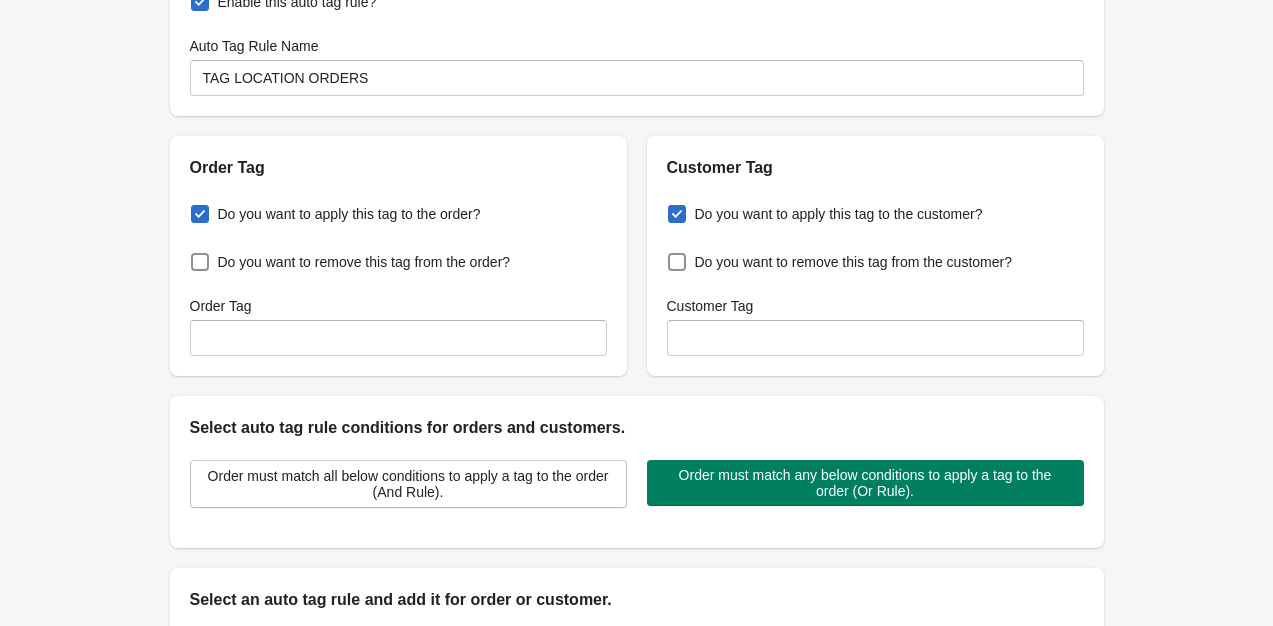 click on "TAG LOCATION ORDERS Order Tag Do you want to apply this tag to the order? Do you want to remove this tag from the order? Order Tag Customer Tag Do you want to apply this tag to the customer? Do you want to remove this tag from the customer? Customer Tag Select auto tag rule conditions for orders and customers. Order must match all below conditions to apply a tag to the order (And Rule). Order must match any below conditions to apply a tag to the order (Or Rule). Select an auto tag rule and add it for order or customer. Select auto tagging rule Tag by order amount Tag based on the order count (Volume) Tag by Discount Code Tag based on the Payment Method Tag based on the order additional details or additional attribute Tag based on payment status Tag based on fulfillment status Tag Based on the order source name Tag by order weight (weight is matched in grams) Tag based on the total order discount Add a tag based on the order note" at bounding box center [636, 384] 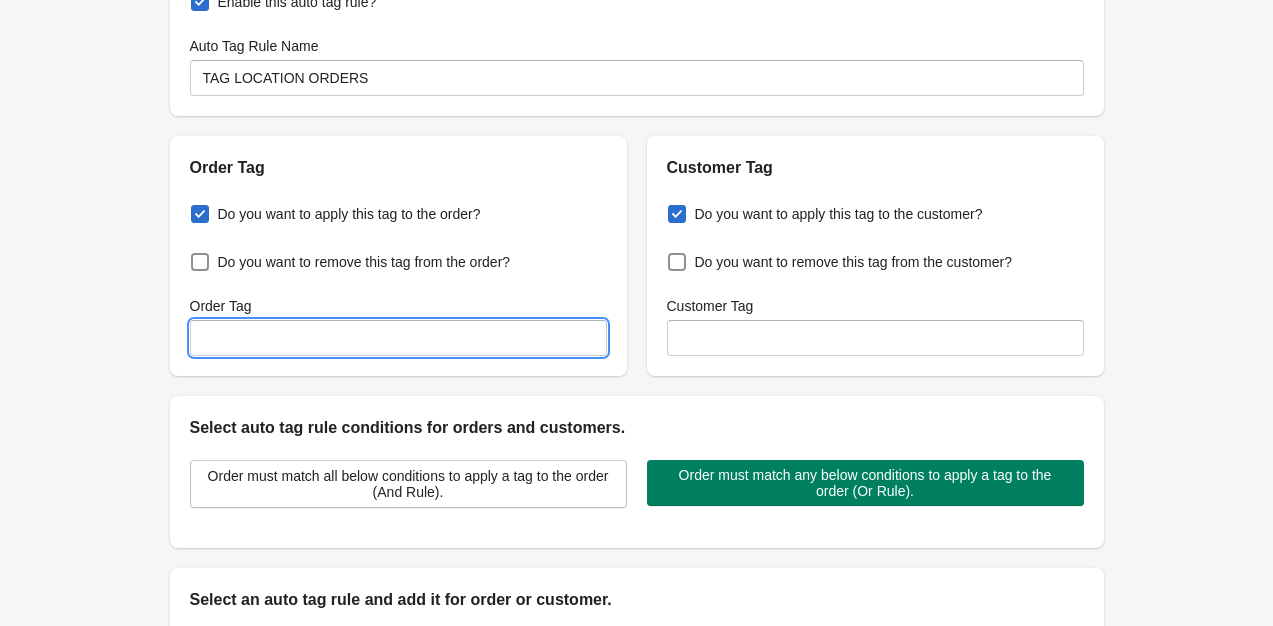 click on "Order Tag" at bounding box center (398, 338) 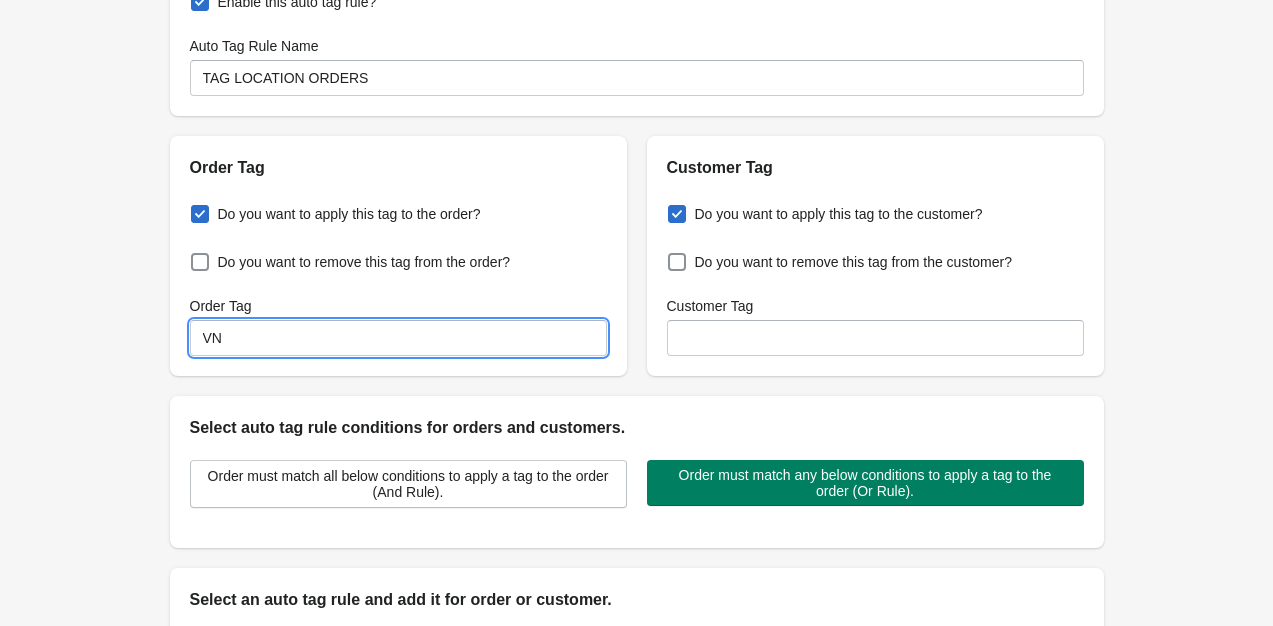 type on "VN" 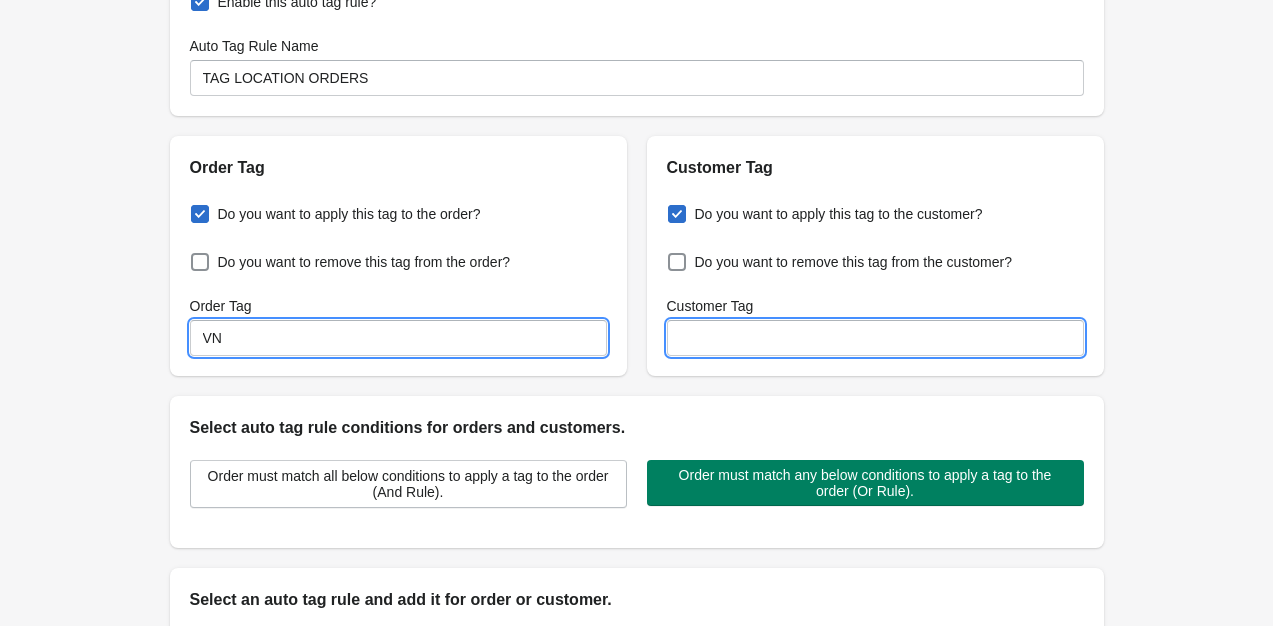 click on "Customer Tag" at bounding box center (875, 338) 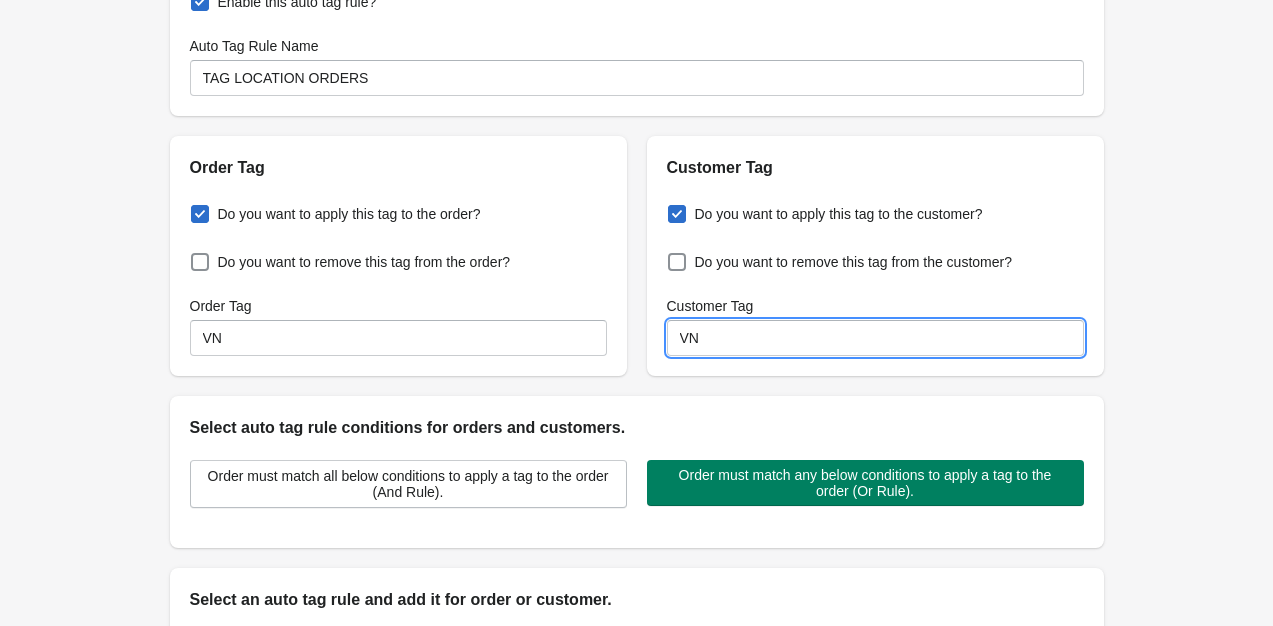 type on "VN" 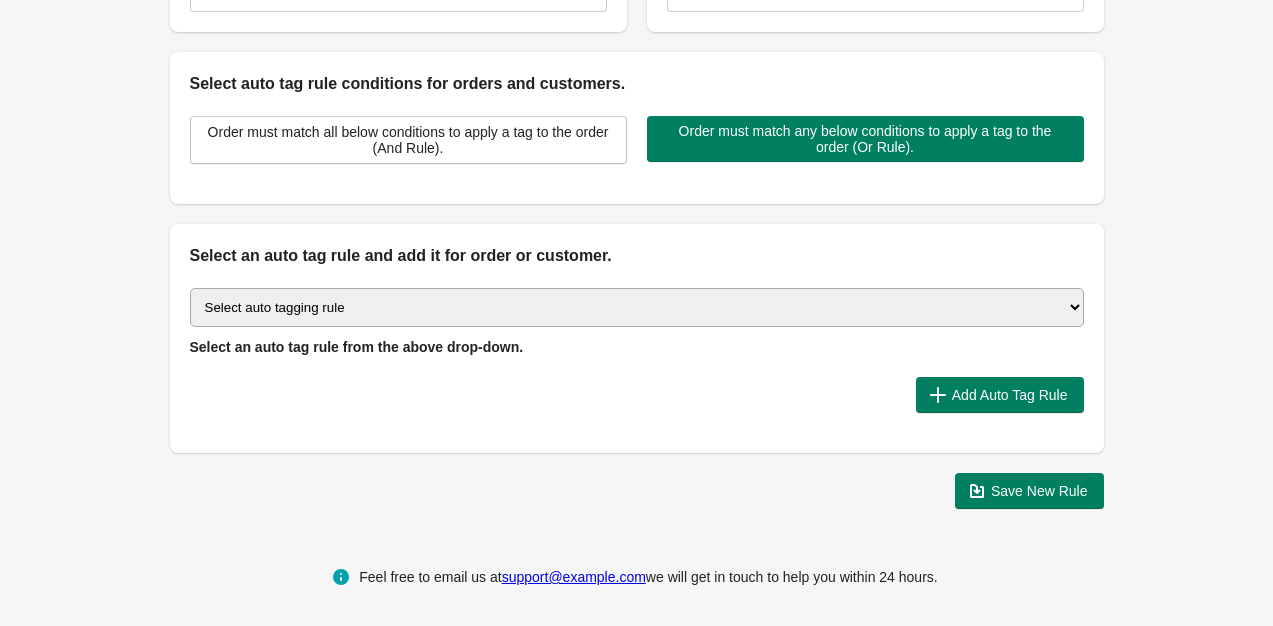 scroll, scrollTop: 445, scrollLeft: 0, axis: vertical 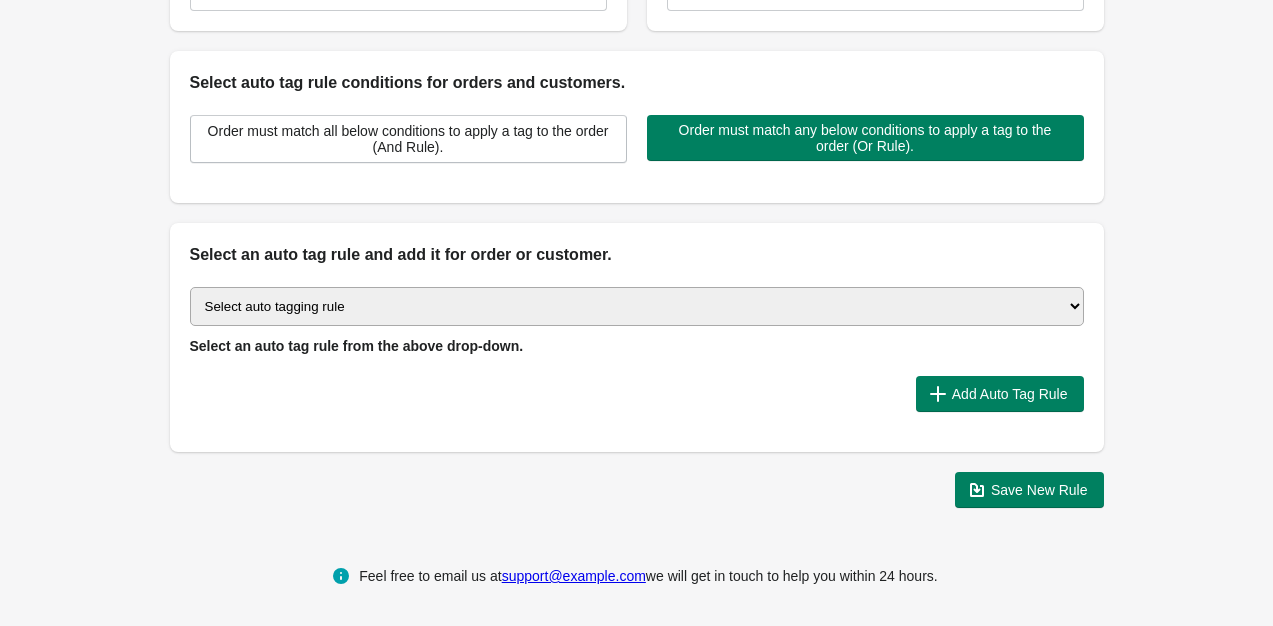 click on "Select auto tagging rule Tag by order amount Tag based on the order count (Volume) Tag by Discount Code Tag based on the Payment Method Tag based on the order additional details or additional attribute Tag based on payment status Tag based on fulfillment status Tag Based on the order source name Tag by order weight (weight is matched in grams) Tag based on the total order discount Use order additional fields value as a tag Add a tag based on the order creation date Add a tag based on the order note Add a tag based on the order tag Tag orders or customers based on the order's customer locale(language) Add a tag based on the order status Add a tag based on the order taxes status. Tag order or customer based on the order risk level. Use the order discount code as a tag. Tag based on the POS location id Tag based on the order tip (tipping) amount Tag based on the fulfilment location id Tag based on the order total item count Use order variant SKUs as a tag Use order note as a tag Tag by Collection" at bounding box center [637, 306] 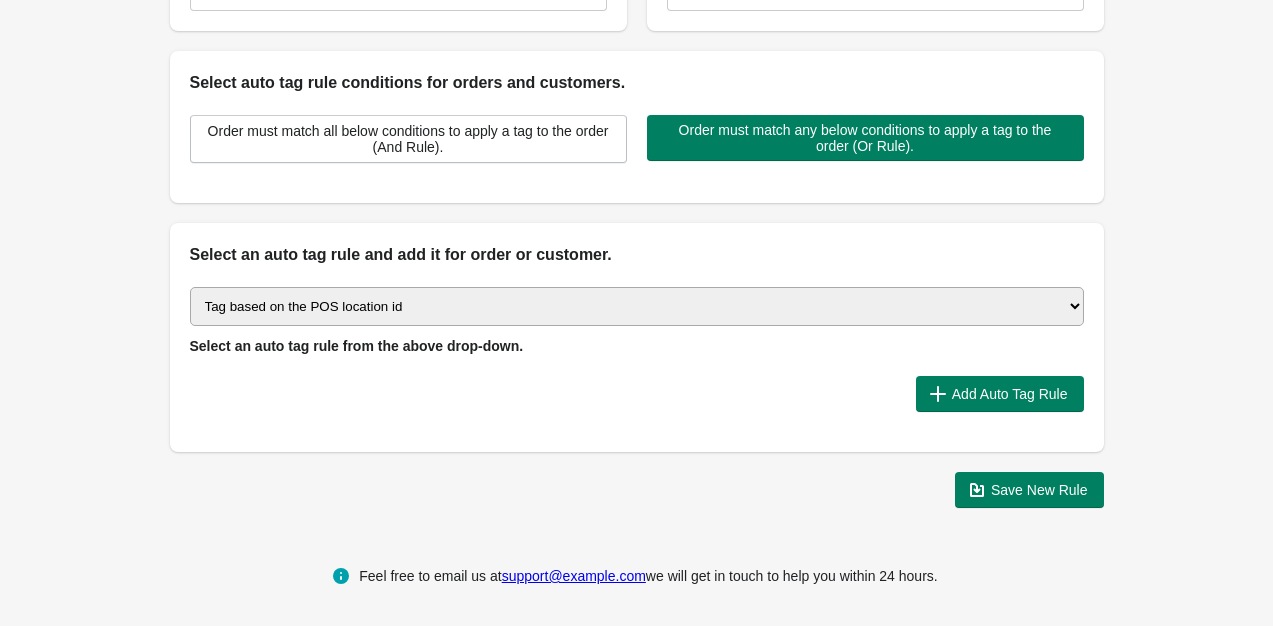 click on "Select auto tagging rule Tag by order amount Tag based on the order count (Volume) Tag by Discount Code Tag based on the Payment Method Tag based on the order additional details or additional attribute Tag based on payment status Tag based on fulfillment status Tag Based on the order source name Tag by order weight (weight is matched in grams) Tag based on the total order discount Use order additional fields value as a tag Add a tag based on the order creation date Add a tag based on the order note Add a tag based on the order tag Tag orders or customers based on the order's customer locale(language) Add a tag based on the order status Add a tag based on the order taxes status. Tag order or customer based on the order risk level. Use the order discount code as a tag. Tag based on the POS location id Tag based on the order tip (tipping) amount Tag based on the fulfilment location id Tag based on the order total item count Use order variant SKUs as a tag Use order note as a tag Tag by Collection" at bounding box center (637, 306) 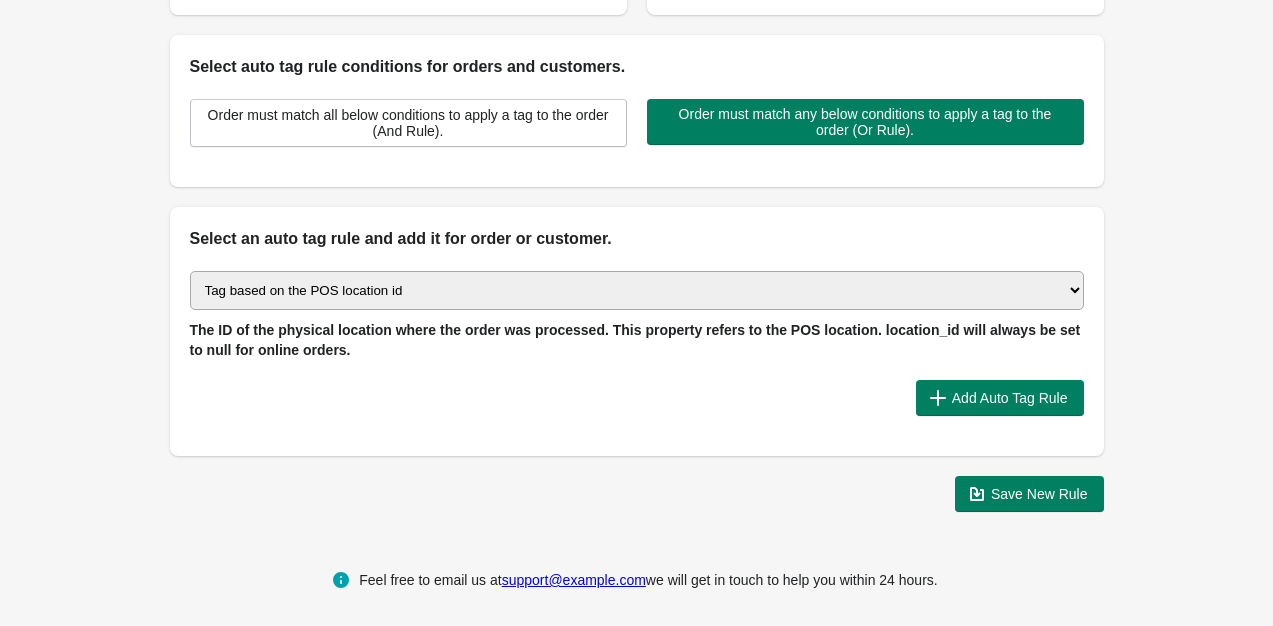 scroll, scrollTop: 465, scrollLeft: 0, axis: vertical 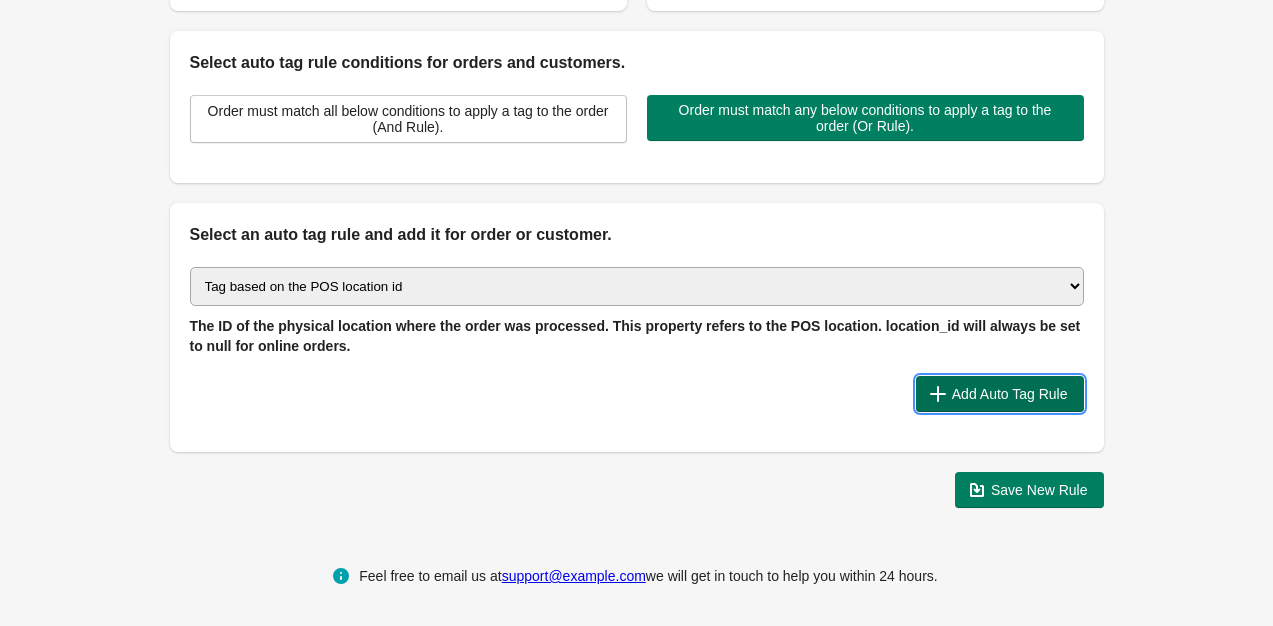 click 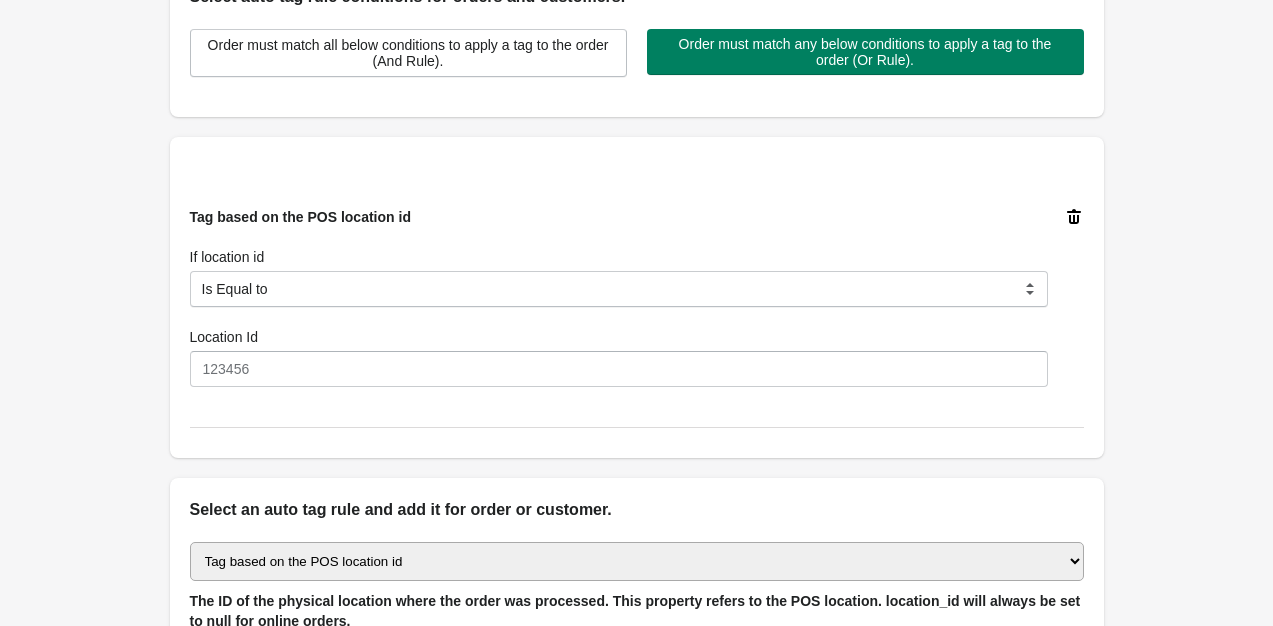 scroll, scrollTop: 565, scrollLeft: 0, axis: vertical 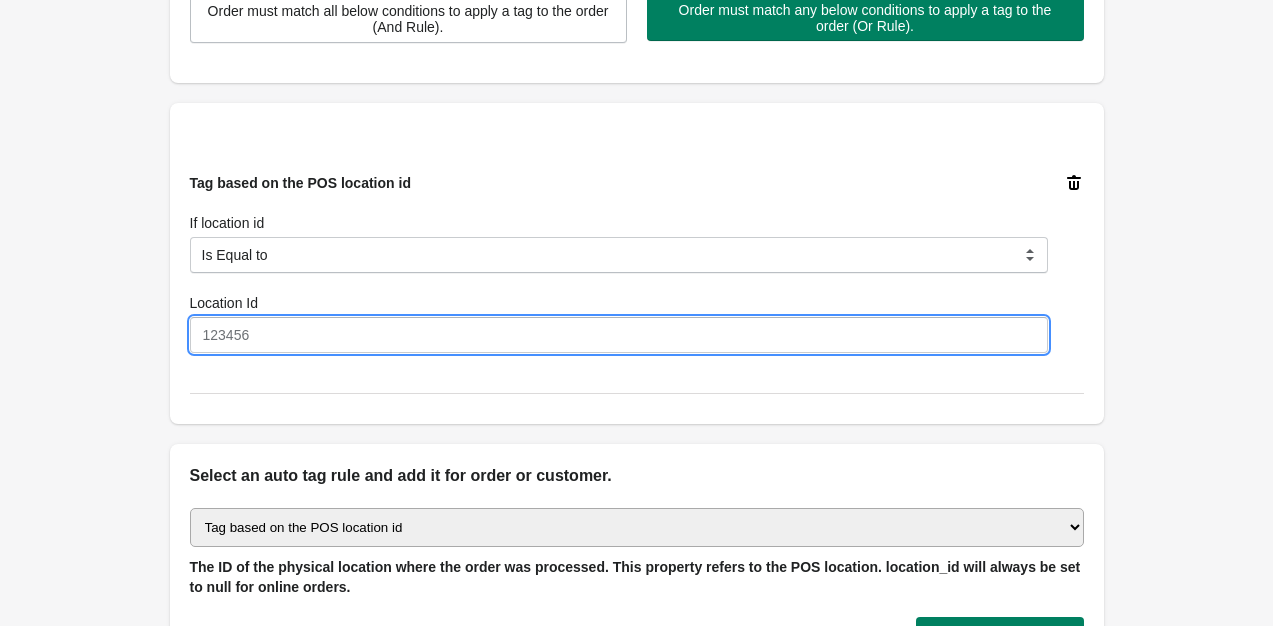 click on "Location Id" at bounding box center [619, 335] 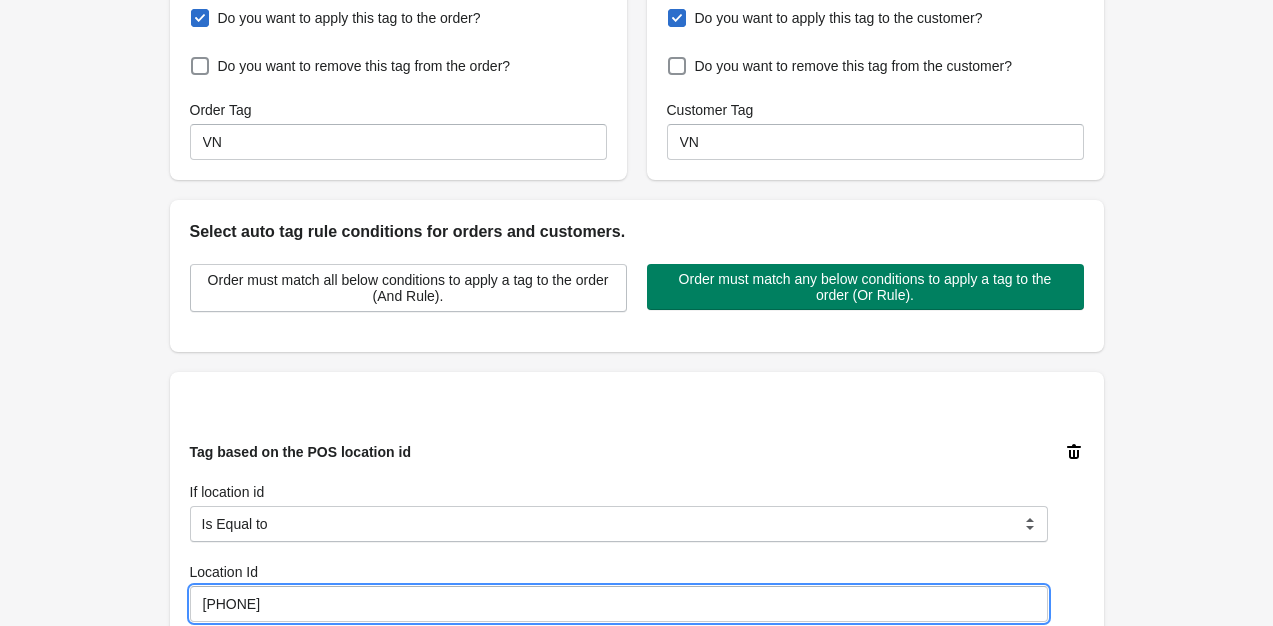scroll, scrollTop: 265, scrollLeft: 0, axis: vertical 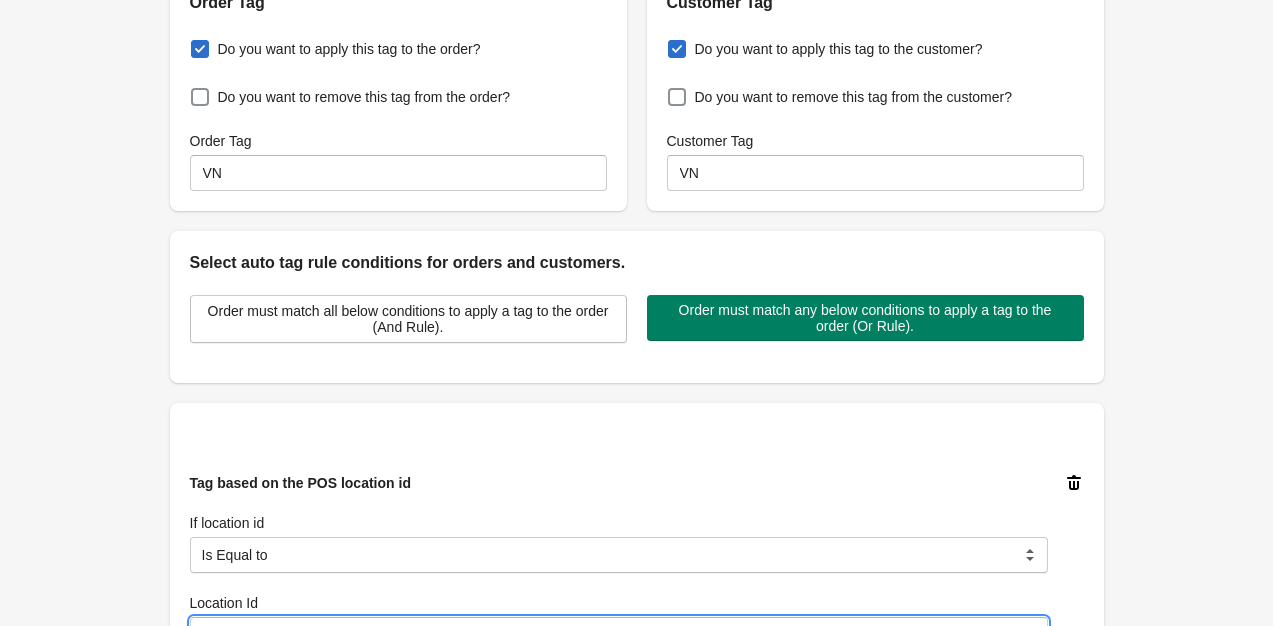 type on "[PHONE]" 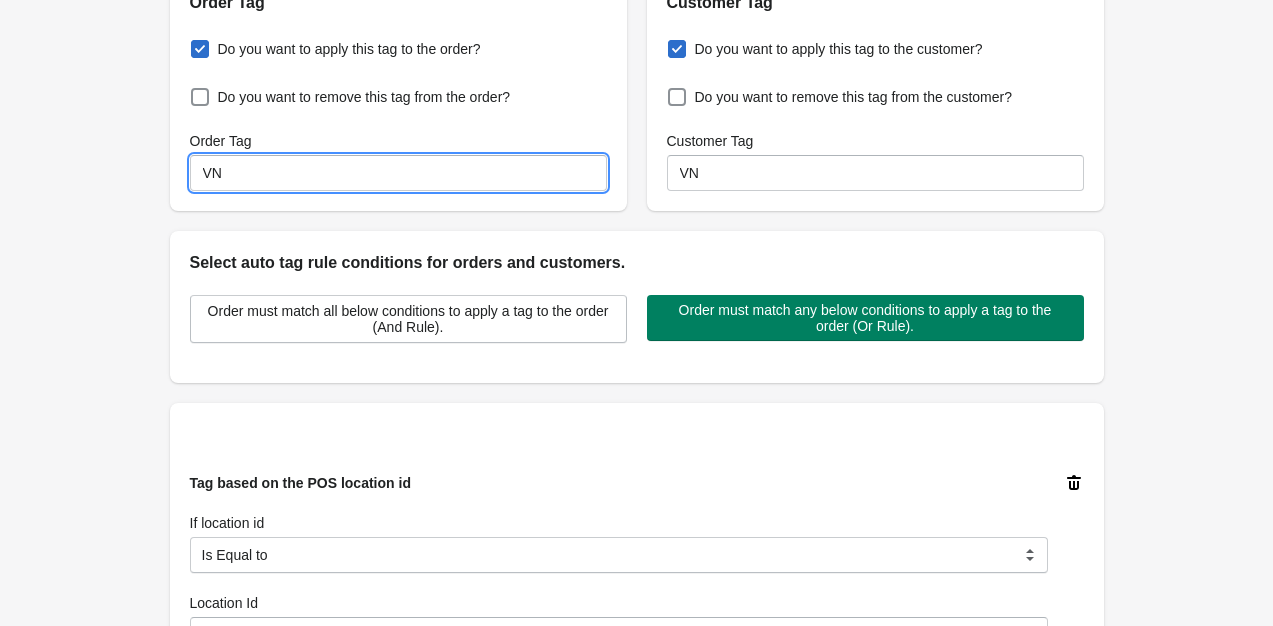 click on "VN" at bounding box center (398, 173) 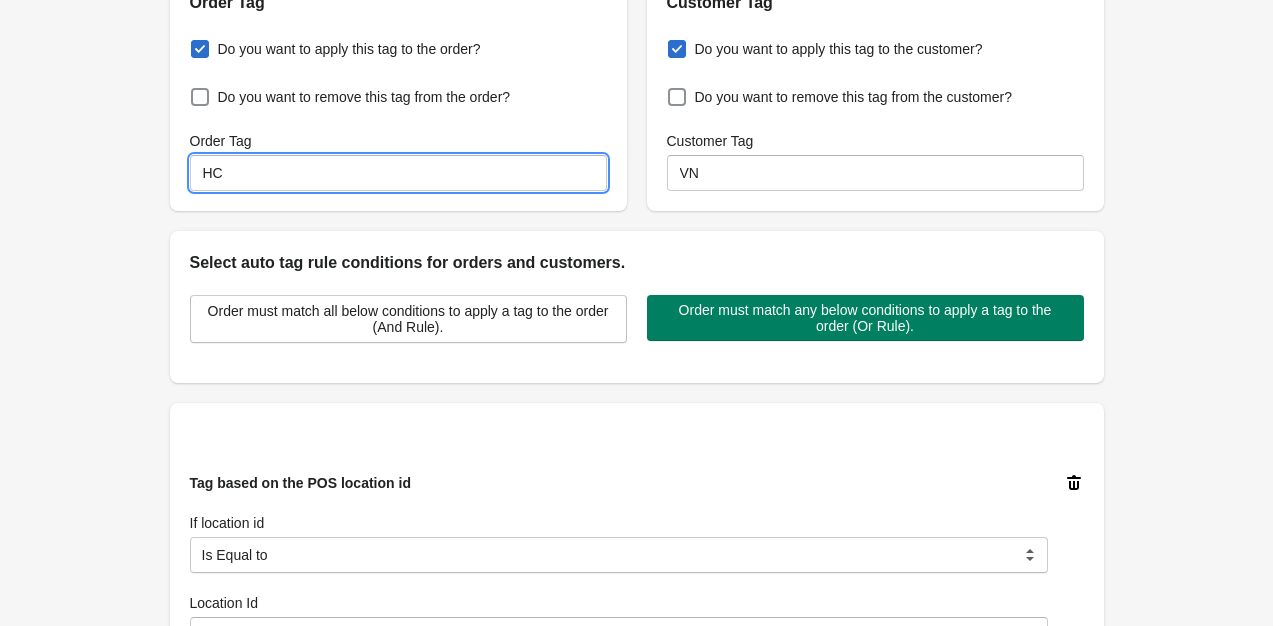 type on "HC" 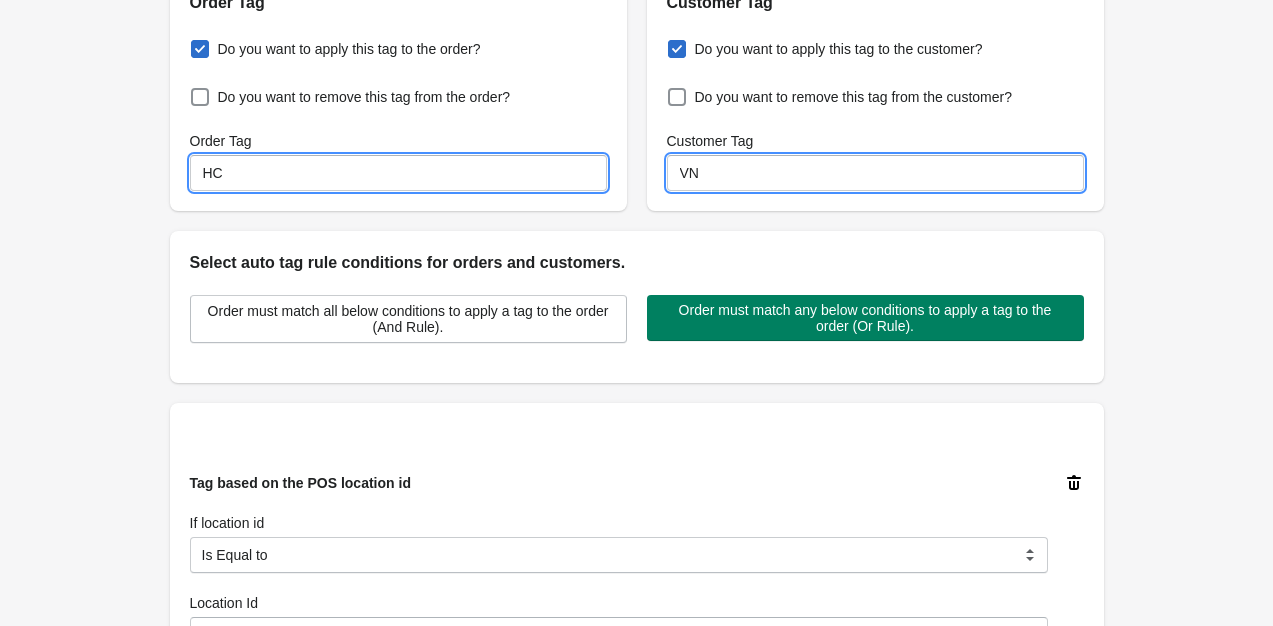 click on "VN" at bounding box center [875, 173] 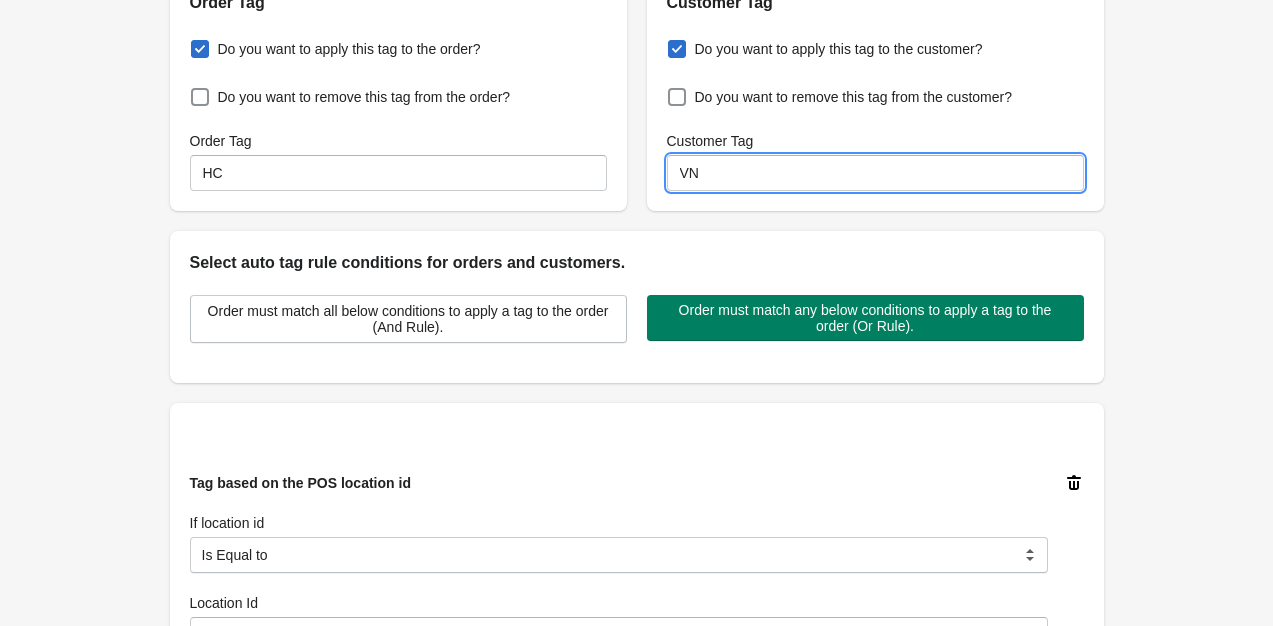 type on "V" 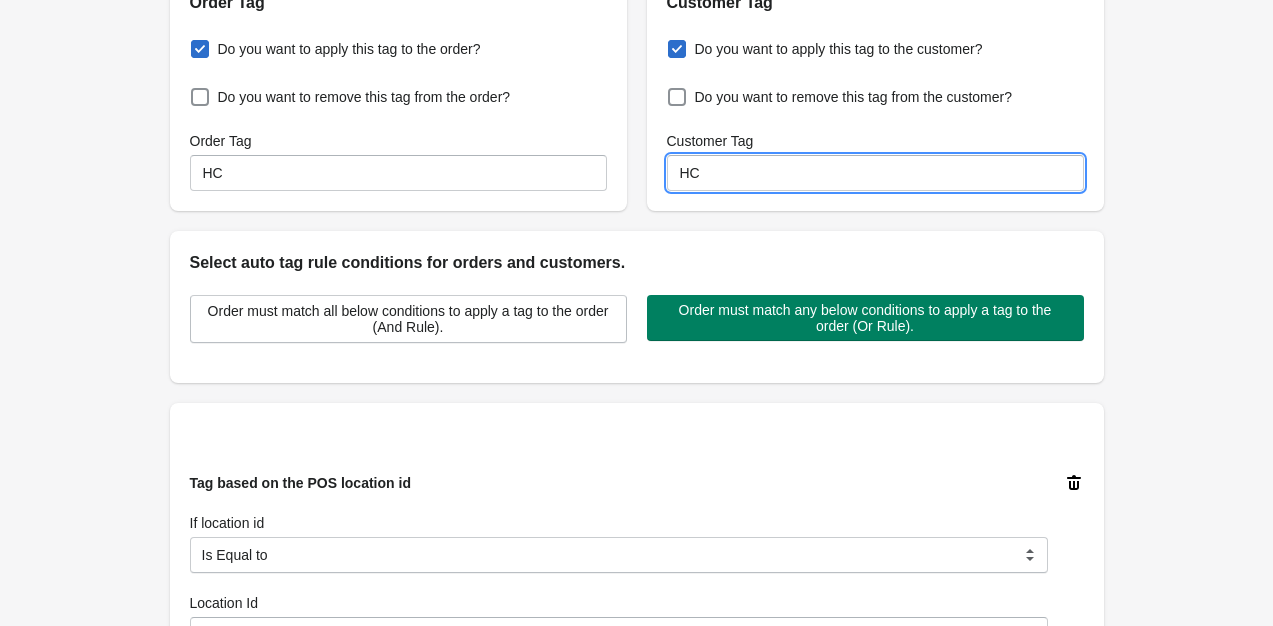 type on "HC" 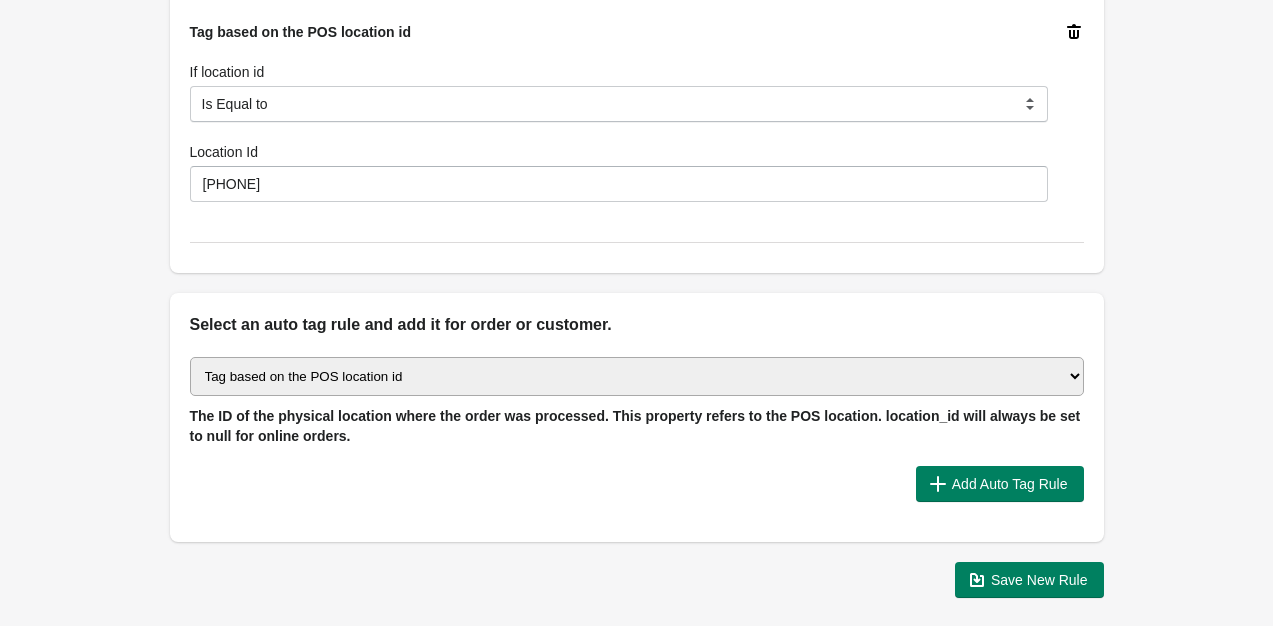 scroll, scrollTop: 806, scrollLeft: 0, axis: vertical 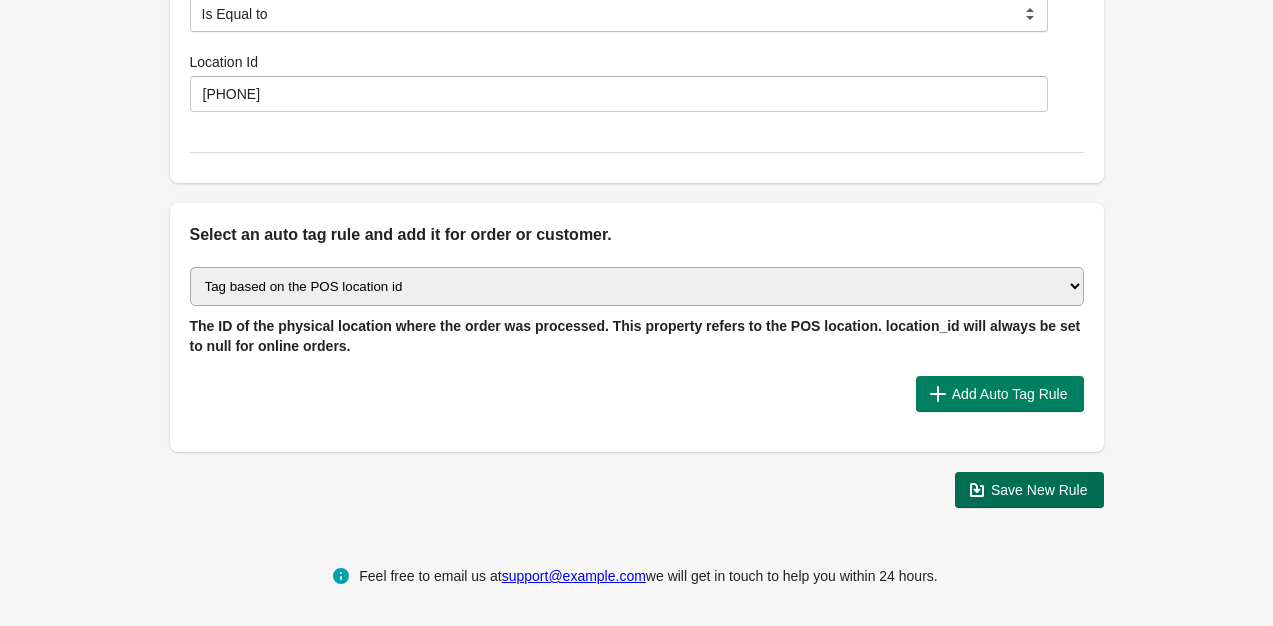 click on "Save New Rule" at bounding box center [1039, 490] 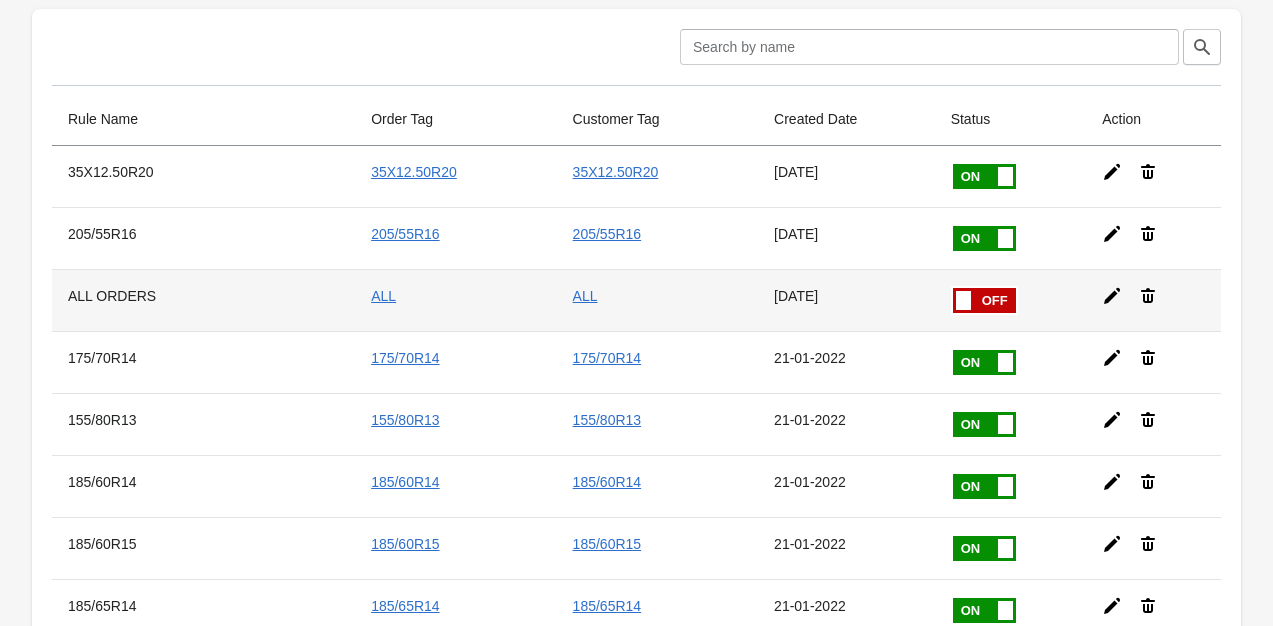 scroll, scrollTop: 0, scrollLeft: 0, axis: both 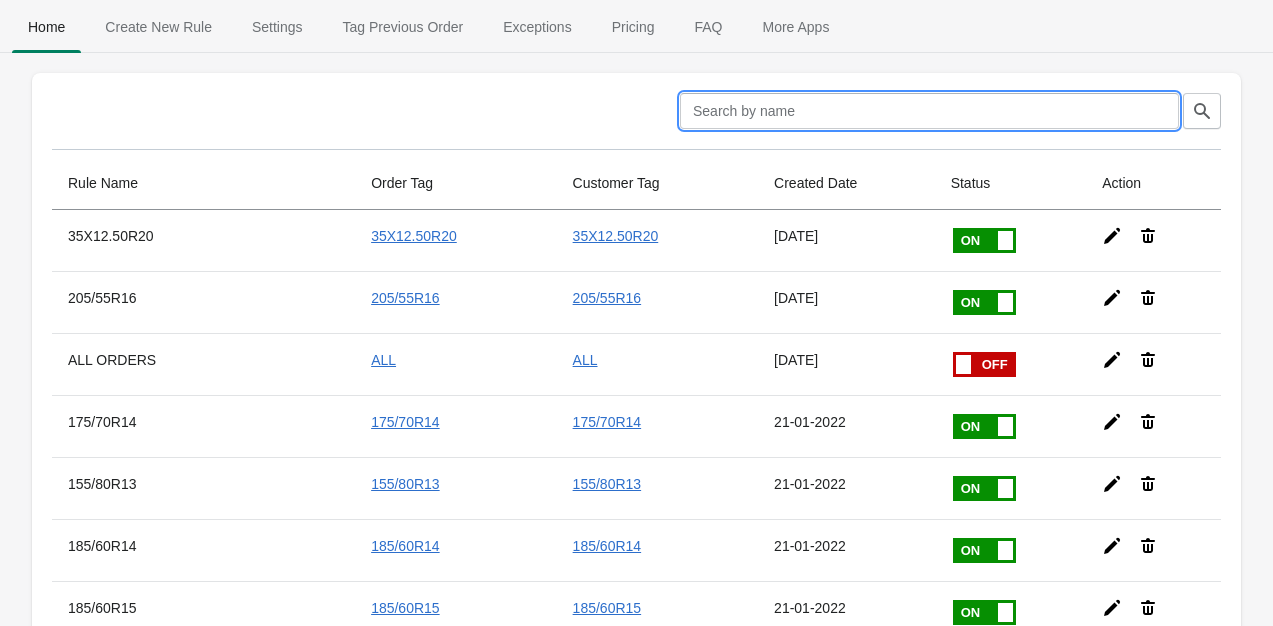 click at bounding box center (929, 111) 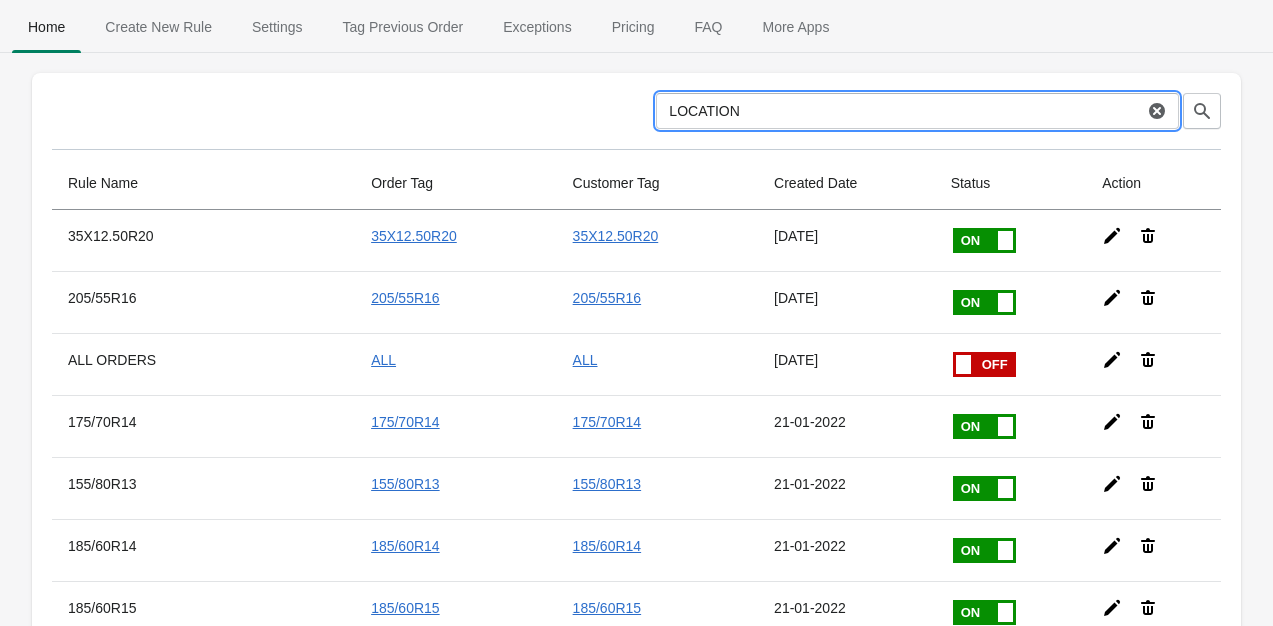 type on "LOCATION" 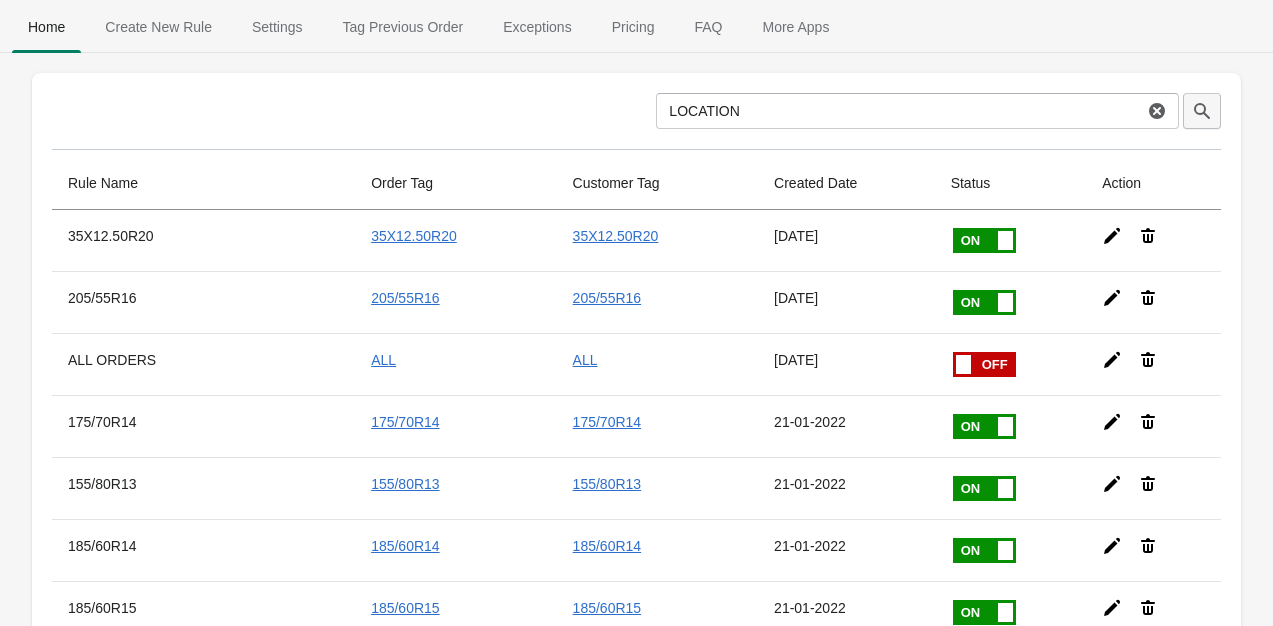 click 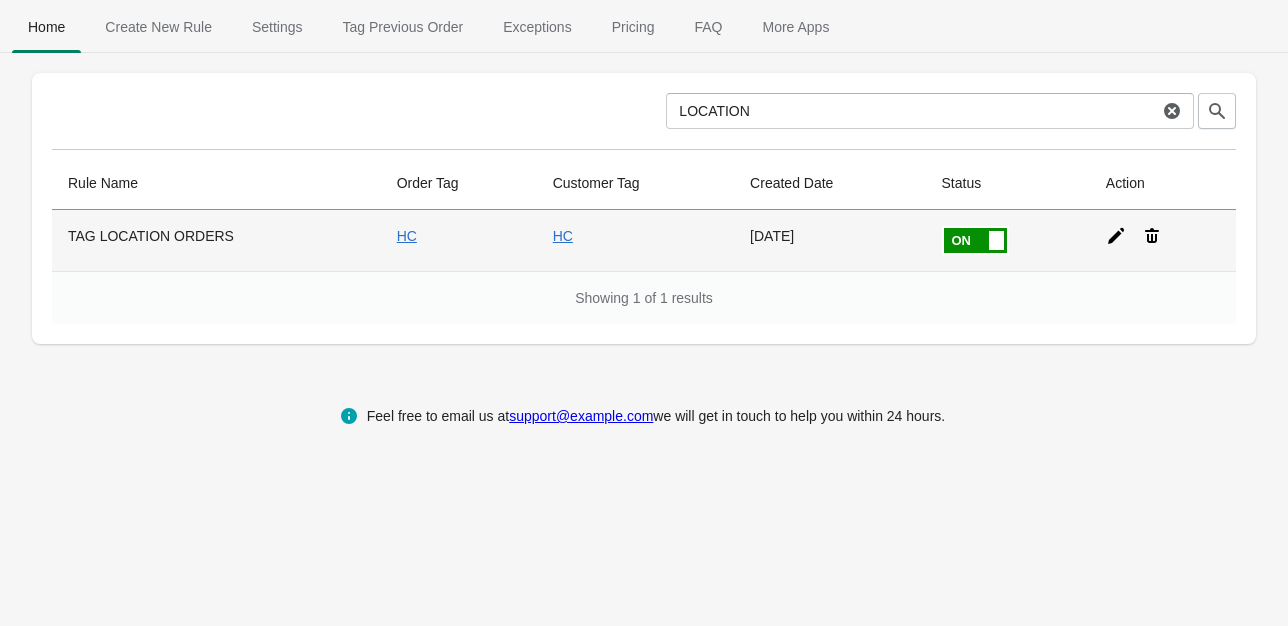 click 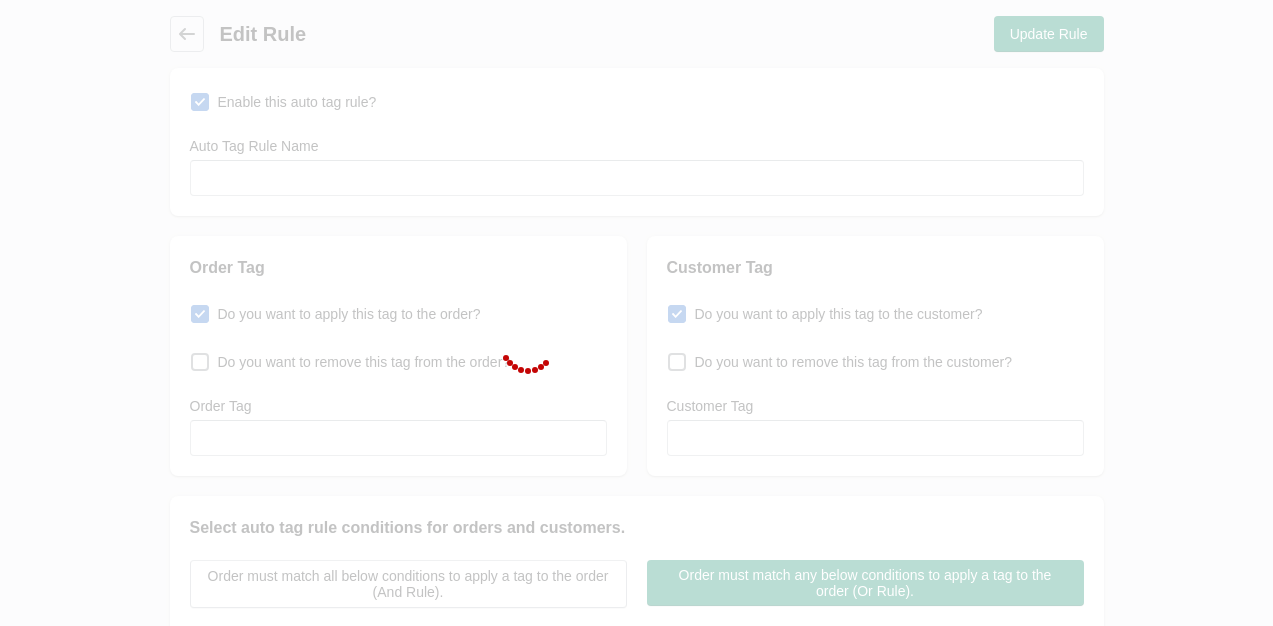 type on "TAG LOCATION ORDERS" 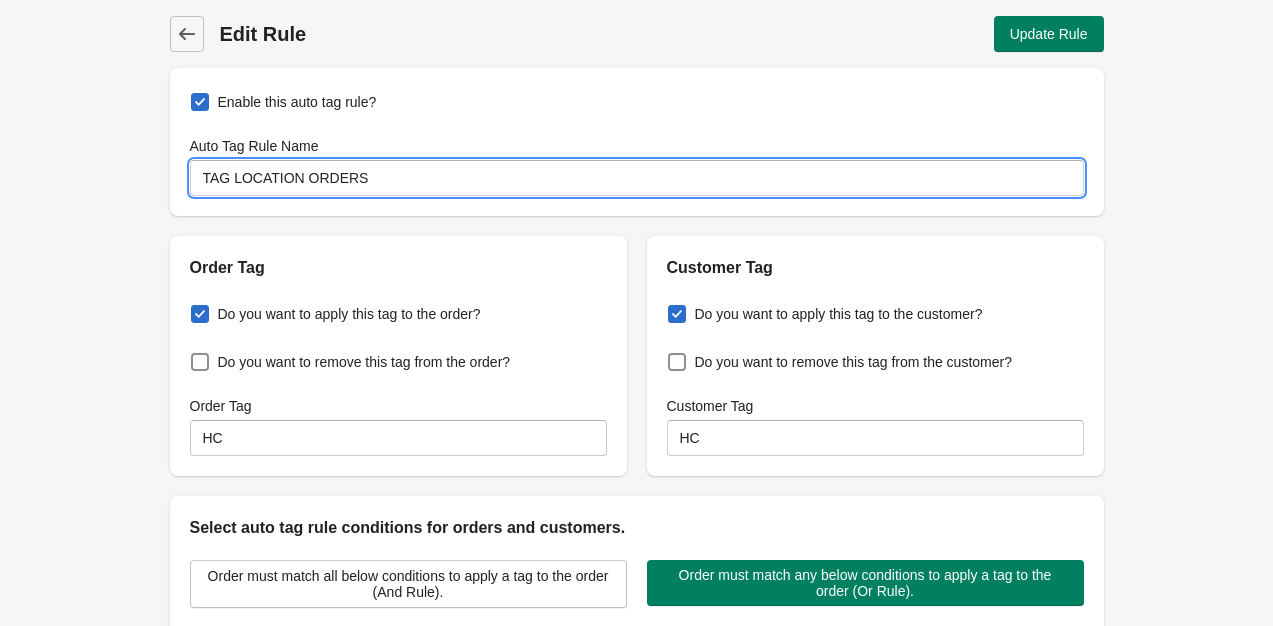 click on "TAG LOCATION ORDERS" at bounding box center [637, 178] 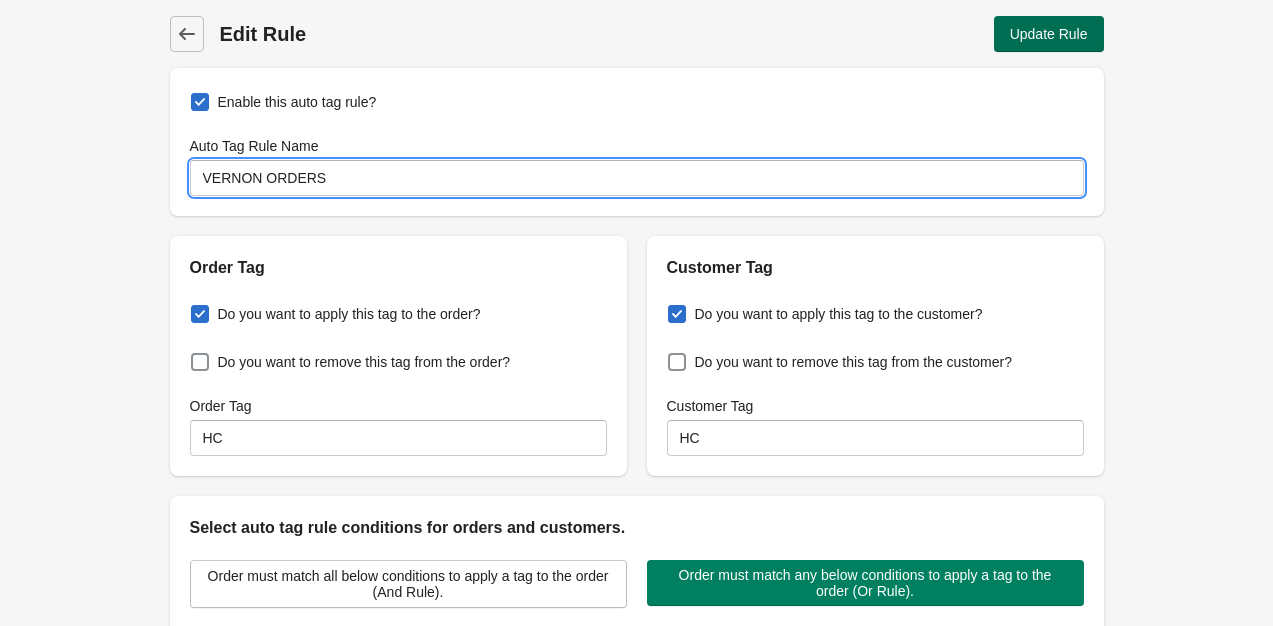 type on "VERNON ORDERS" 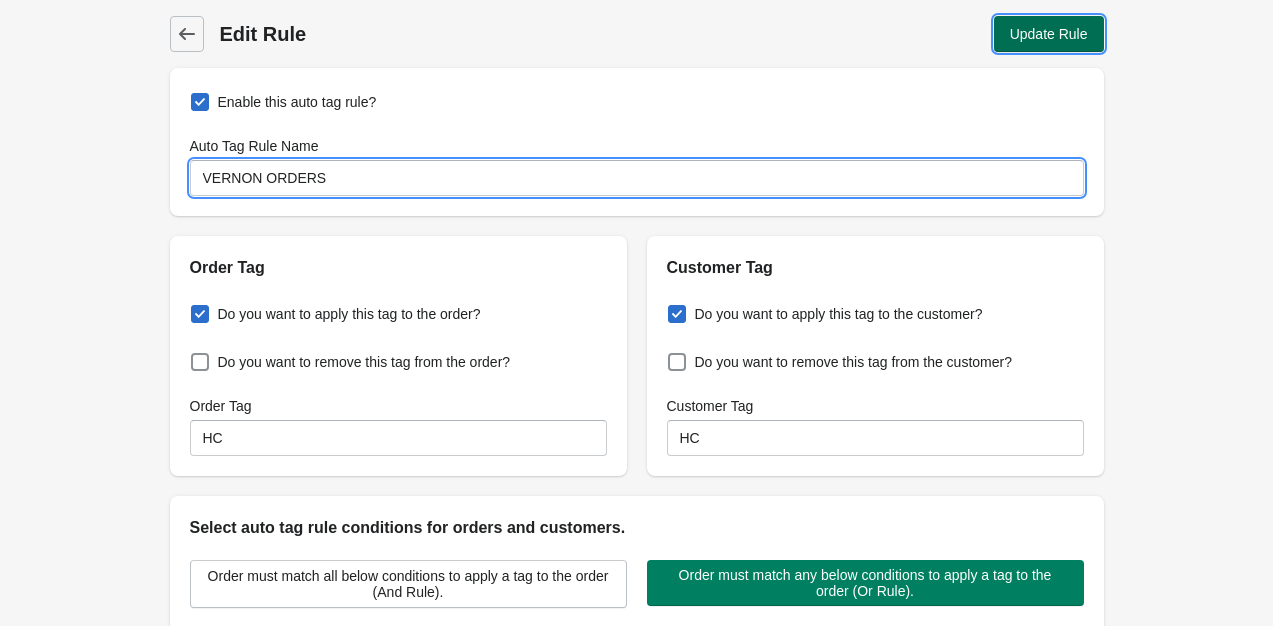 click on "Update Rule" at bounding box center [1049, 34] 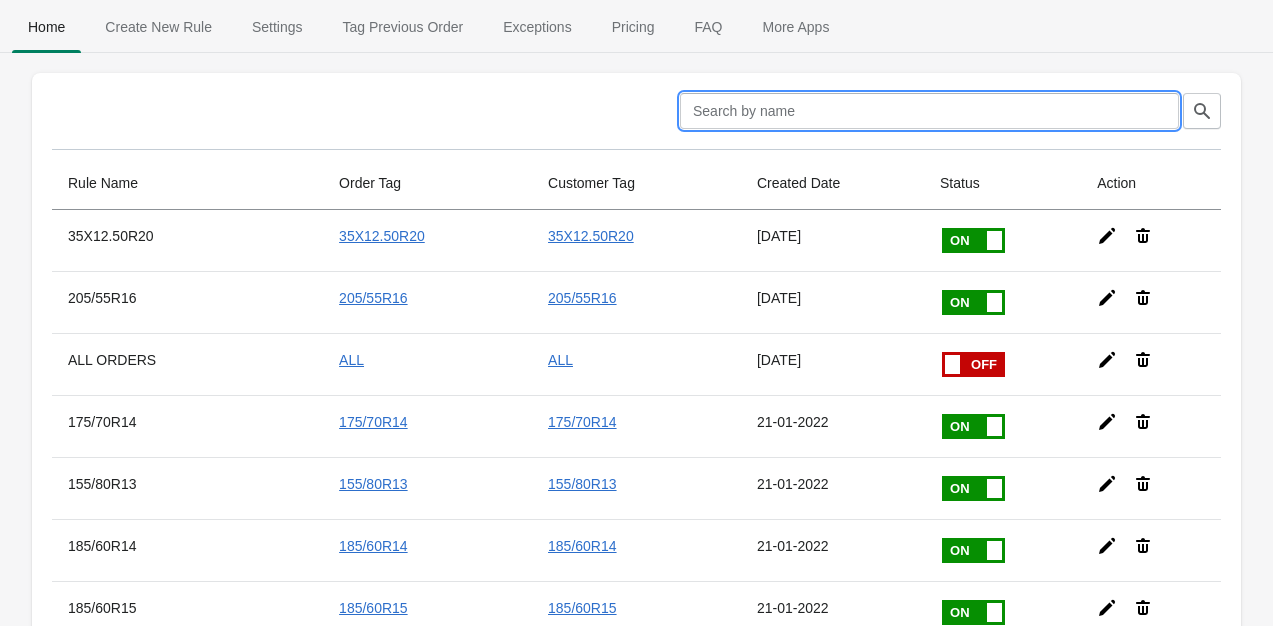 click at bounding box center [929, 111] 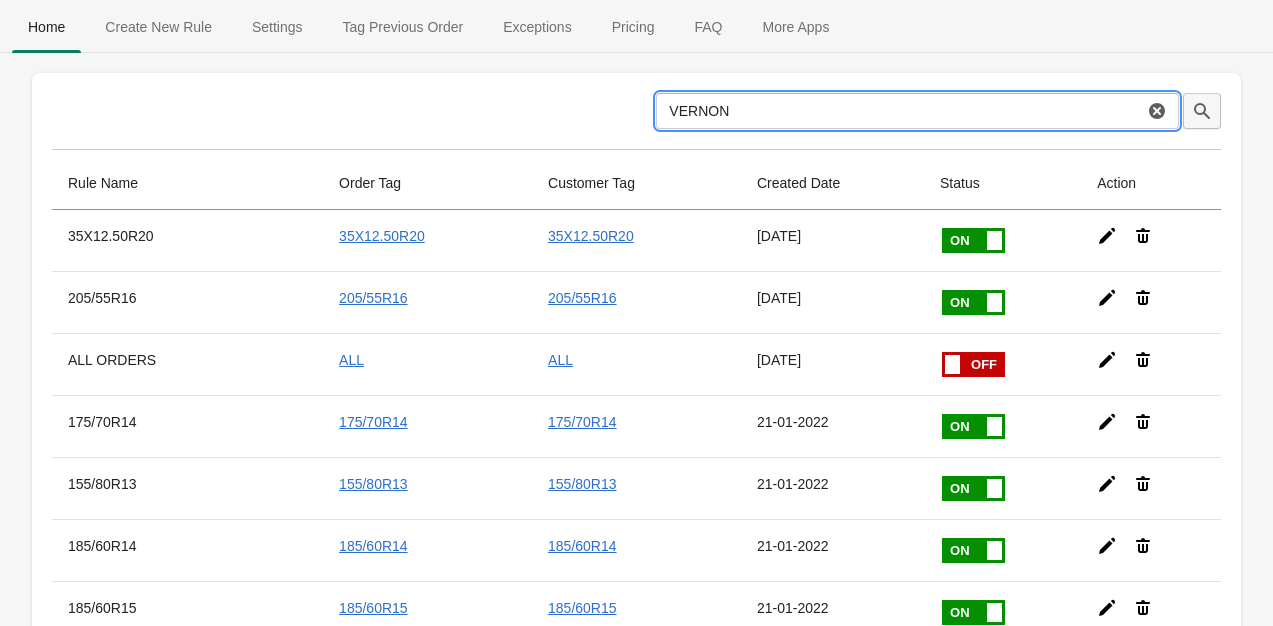 type on "VERNON" 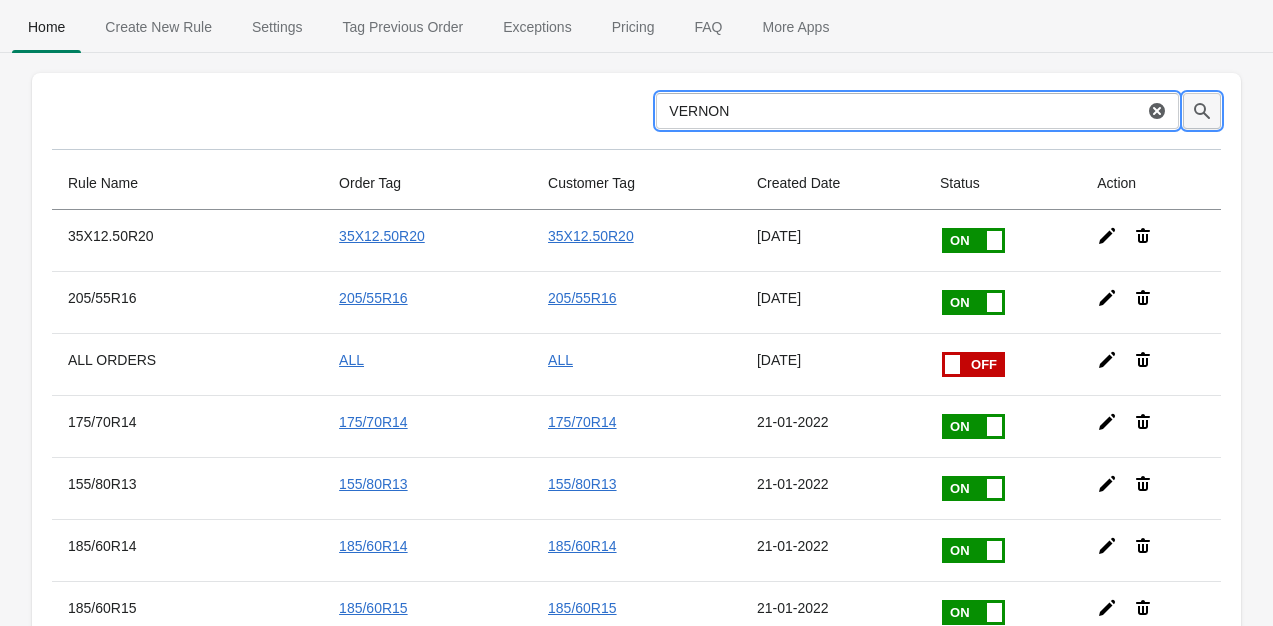 click 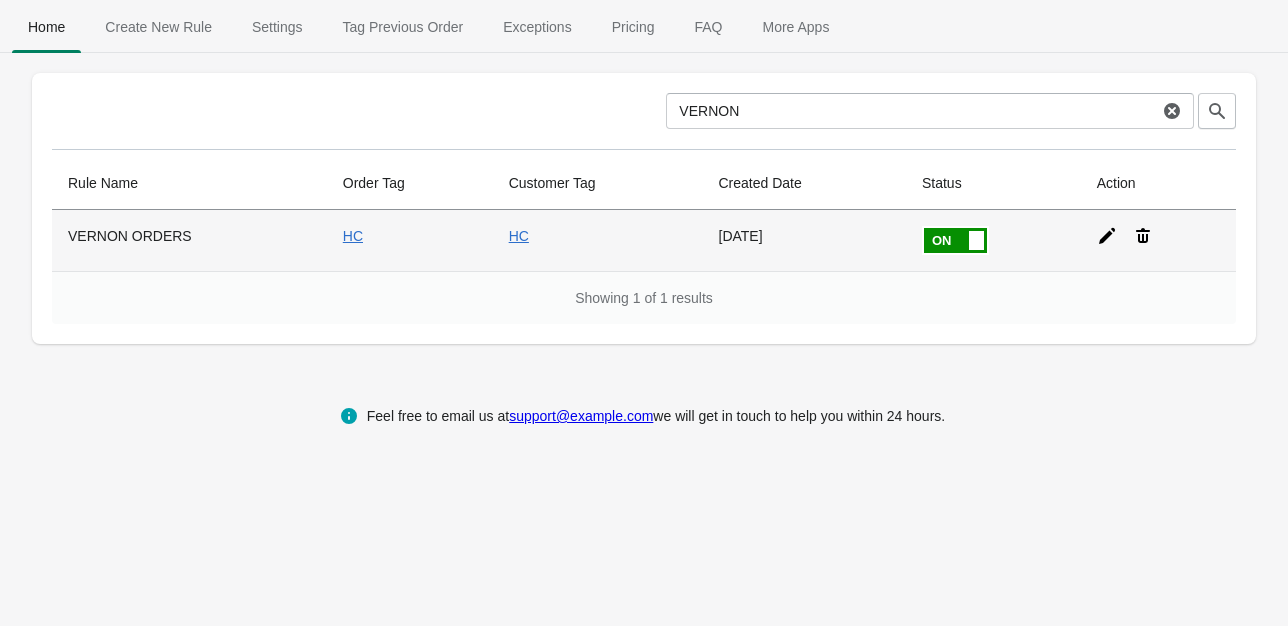 click 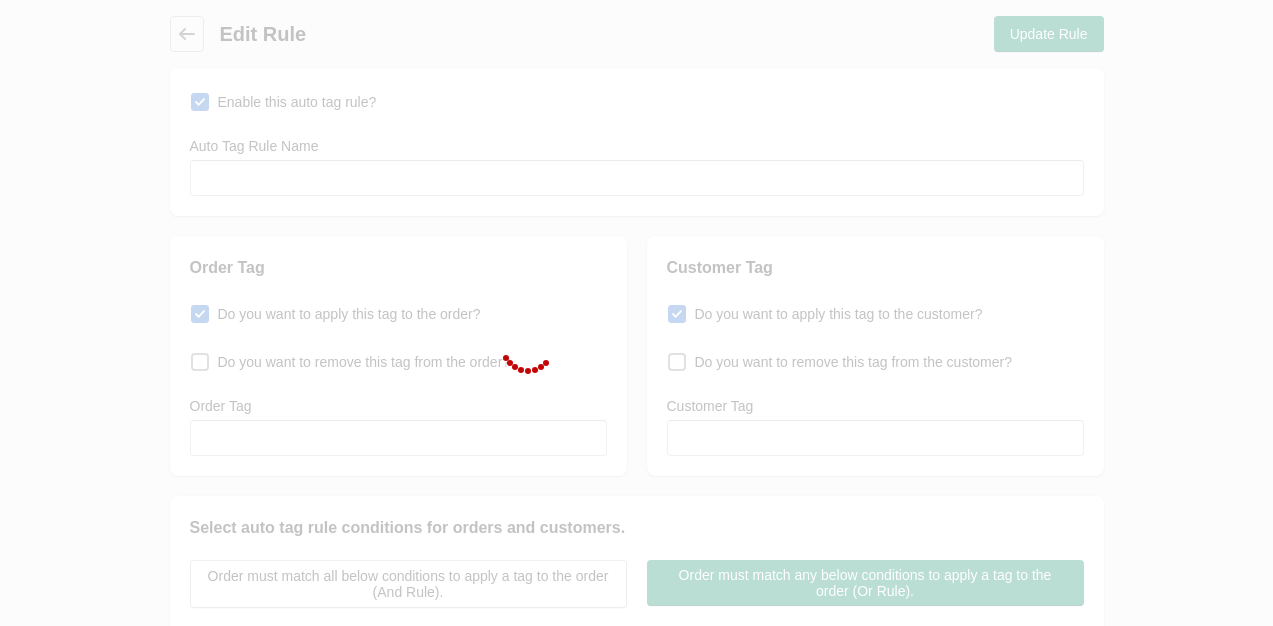 type on "VERNON ORDERS" 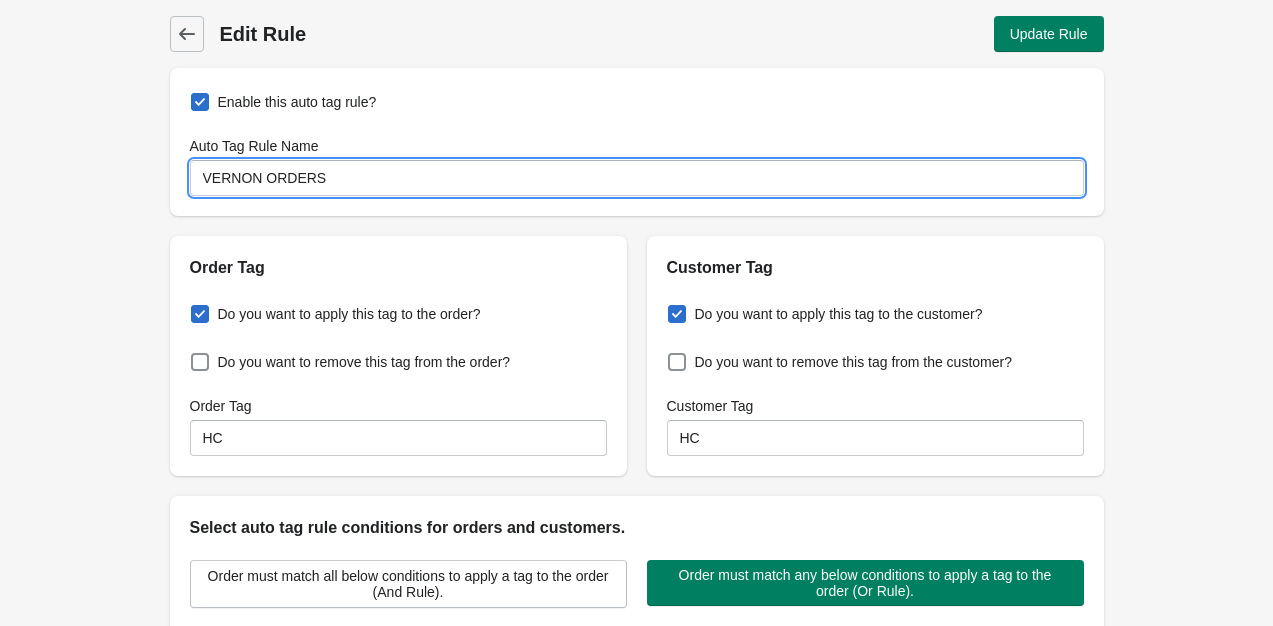 click on "VERNON ORDERS" at bounding box center [637, 178] 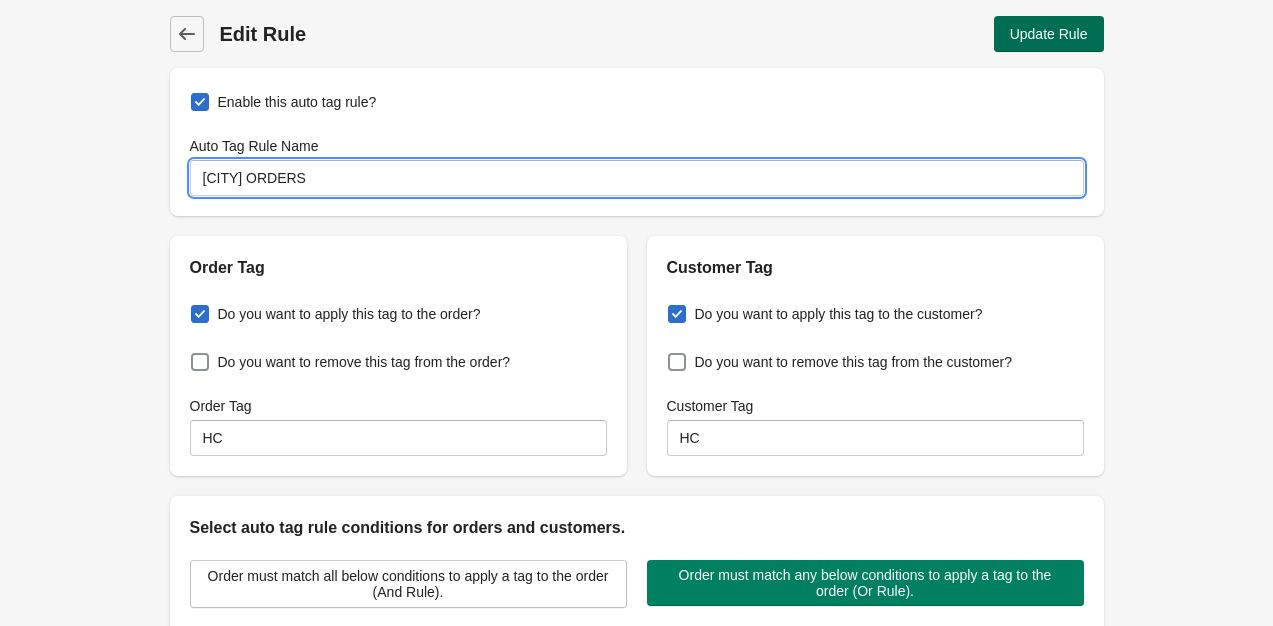 type on "[CITY] ORDERS" 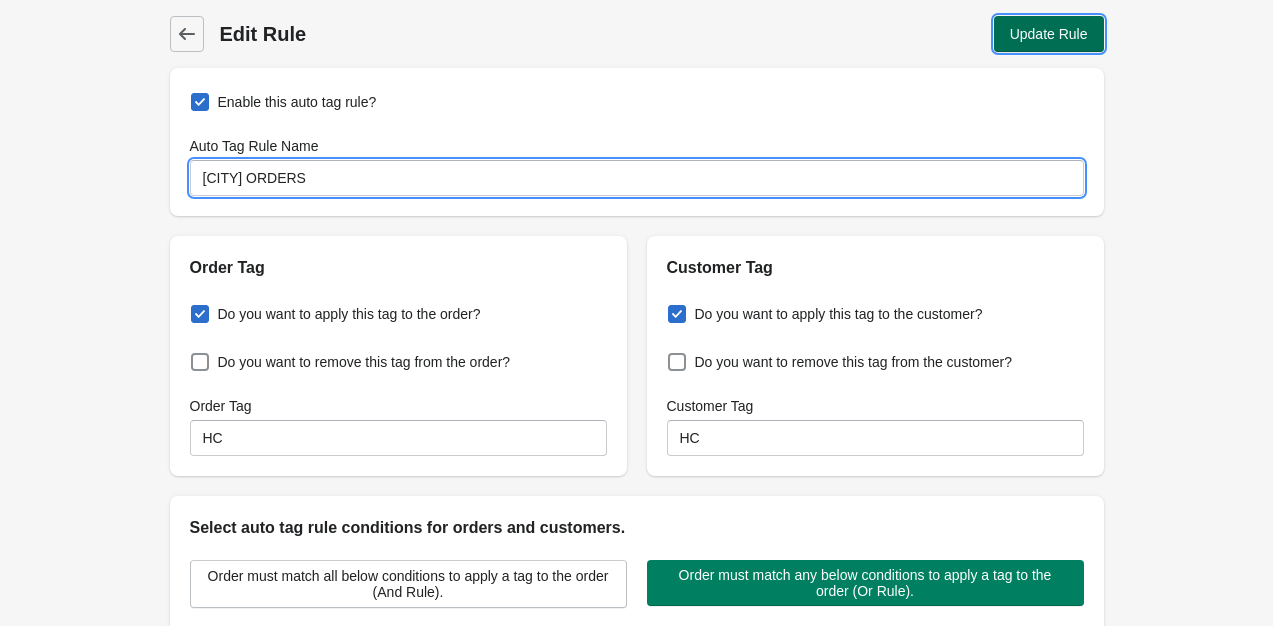 click on "Update Rule" at bounding box center [1049, 34] 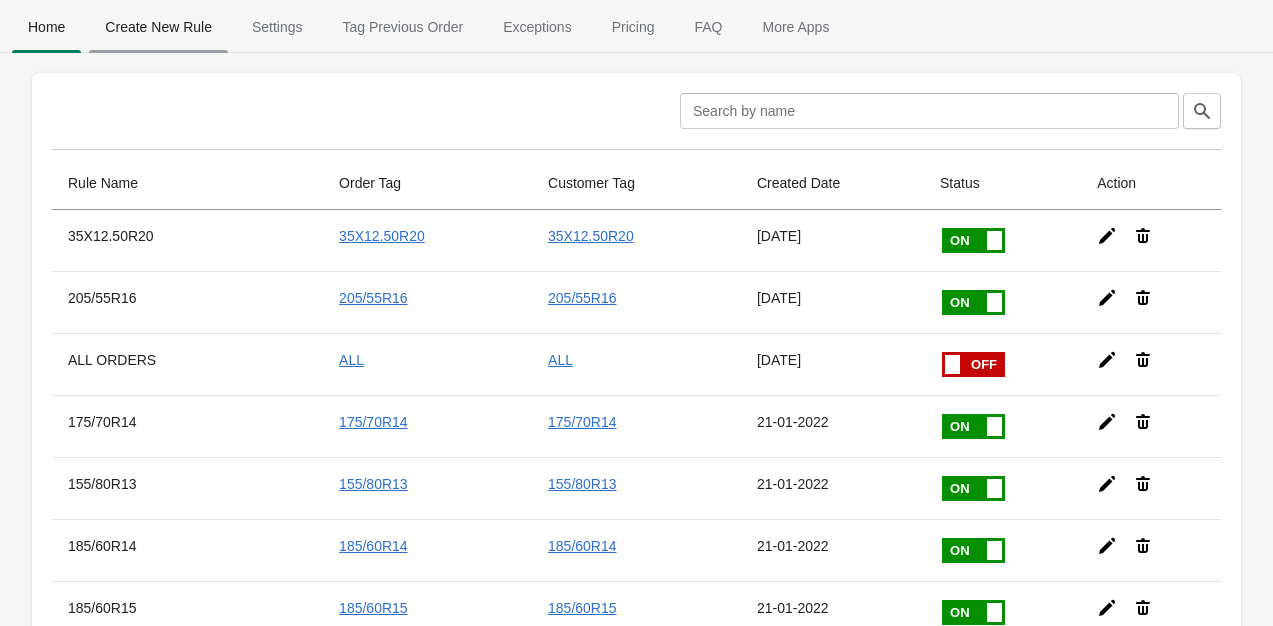 click on "Create New Rule" at bounding box center (158, 27) 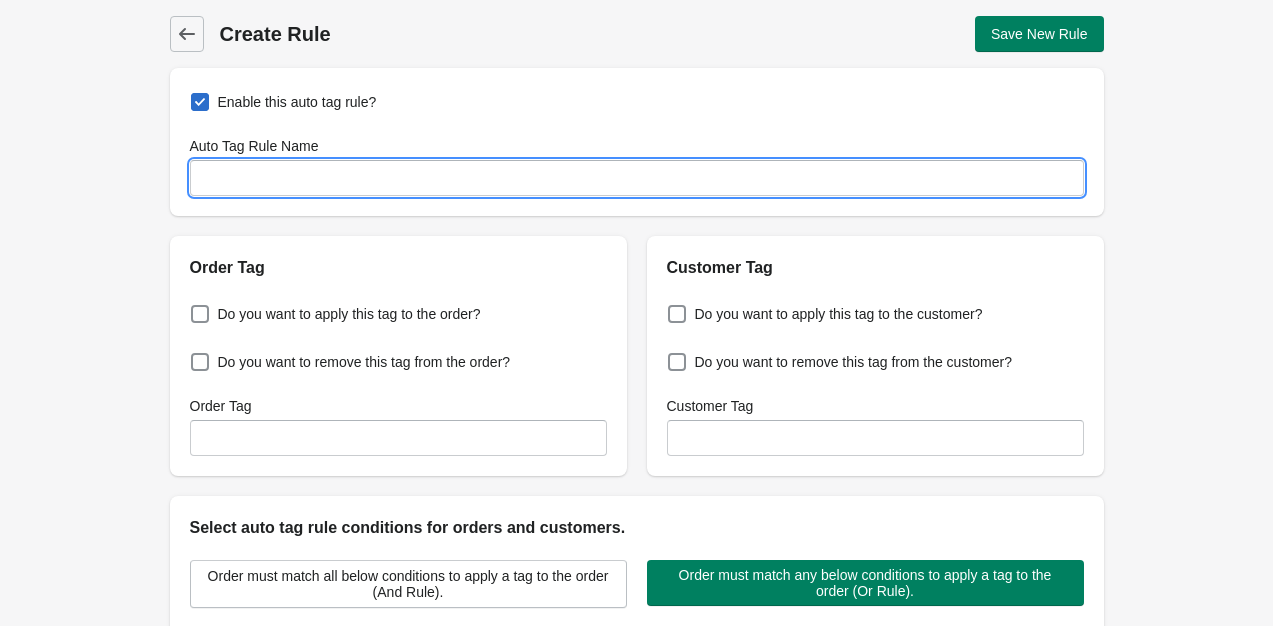 click on "Auto Tag Rule Name" at bounding box center [637, 178] 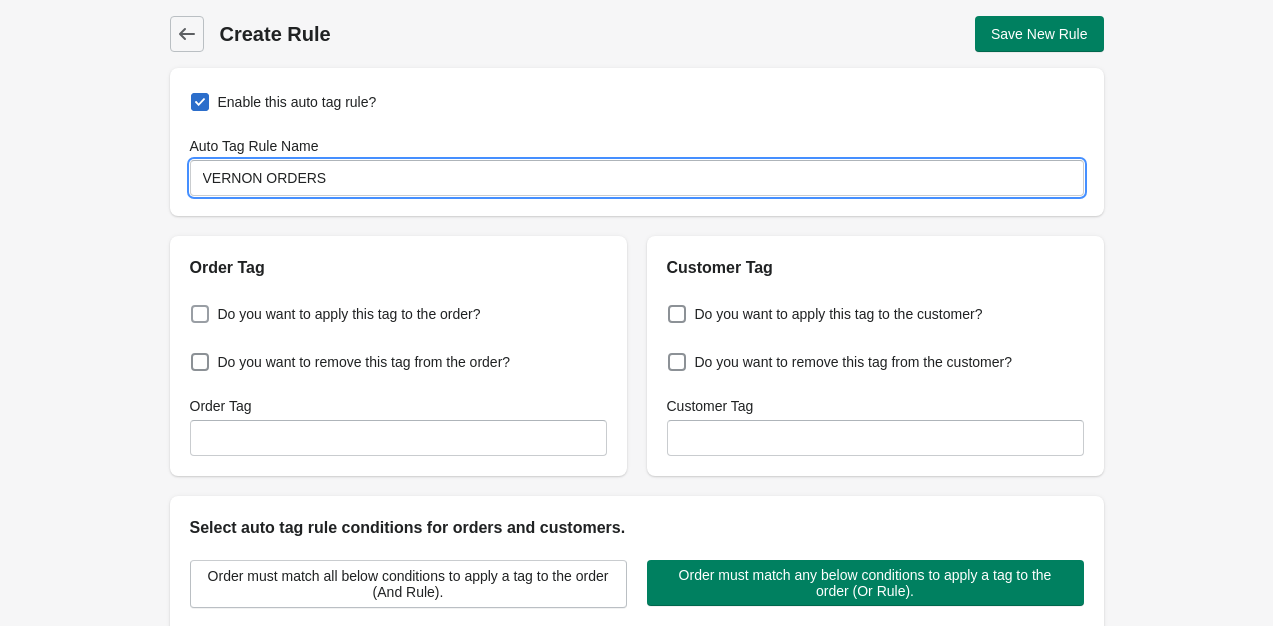 type on "VERNON ORDERS" 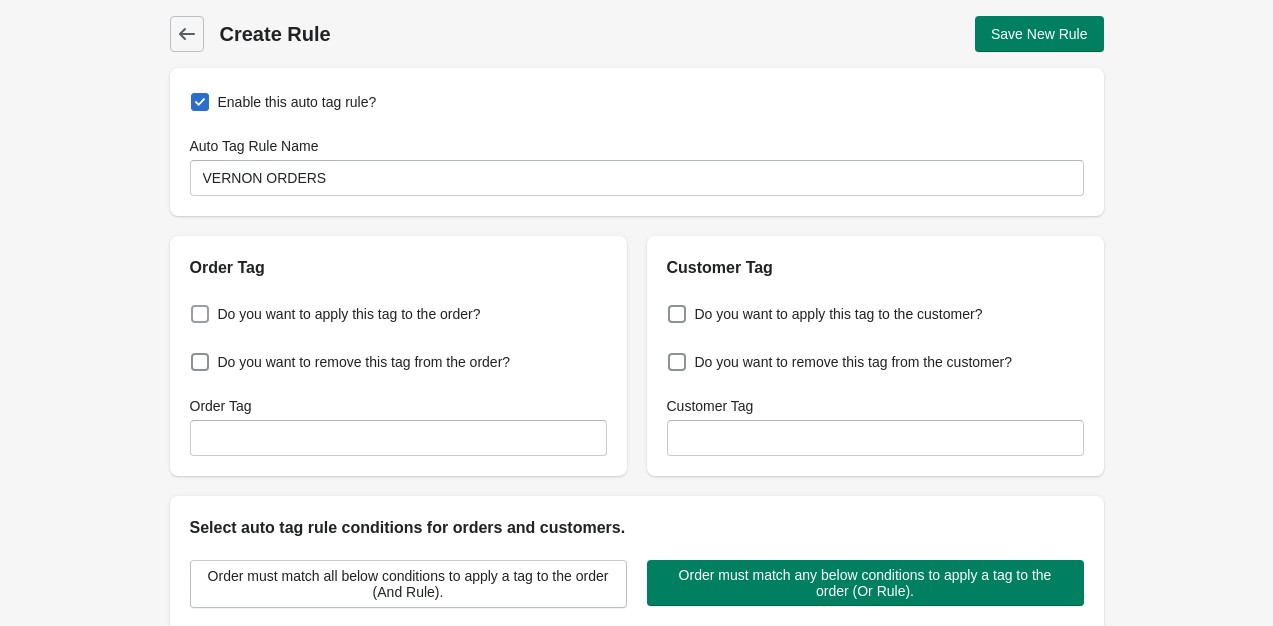 click at bounding box center (200, 314) 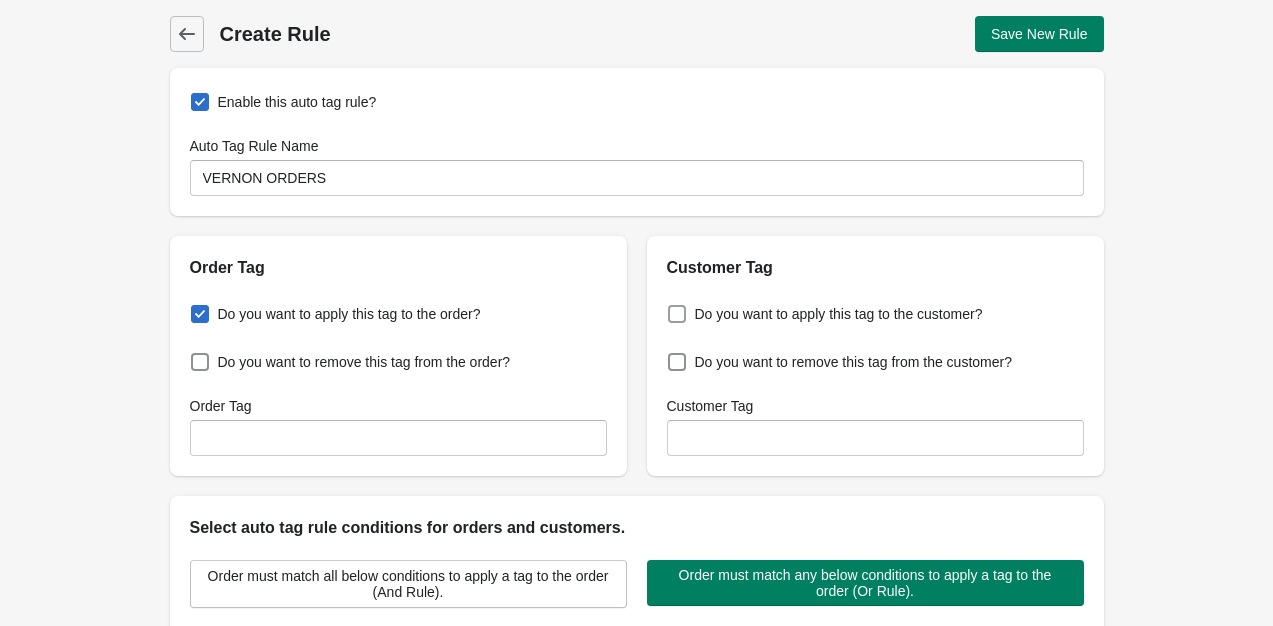 click at bounding box center (677, 314) 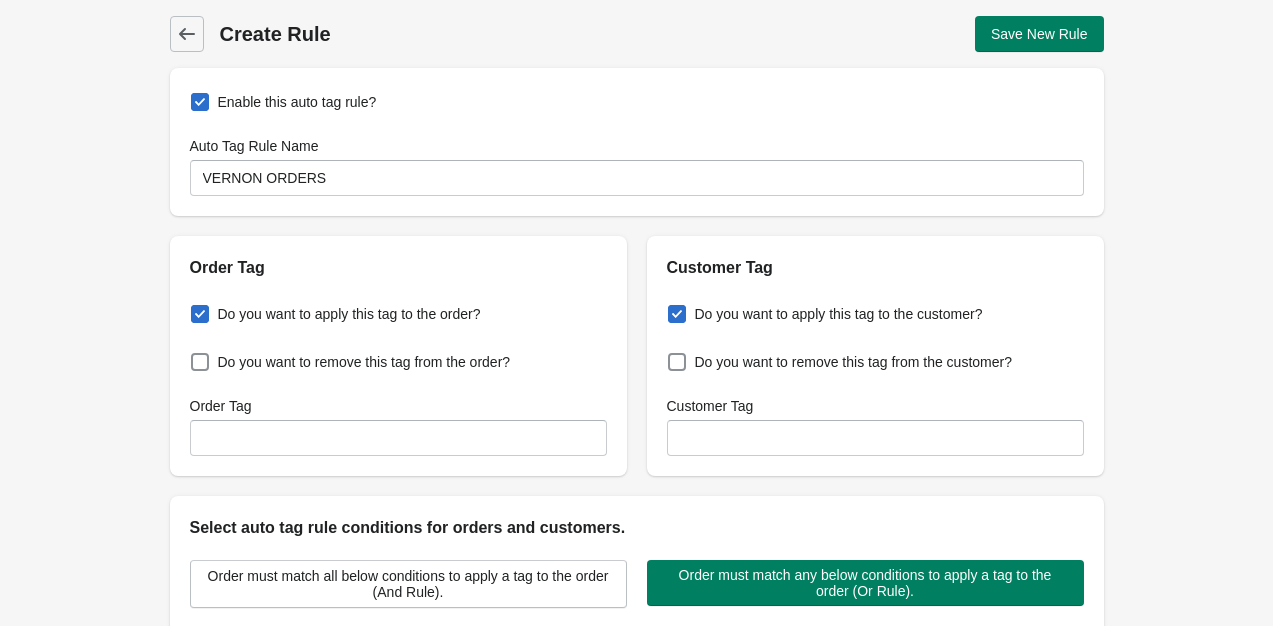 checkbox on "true" 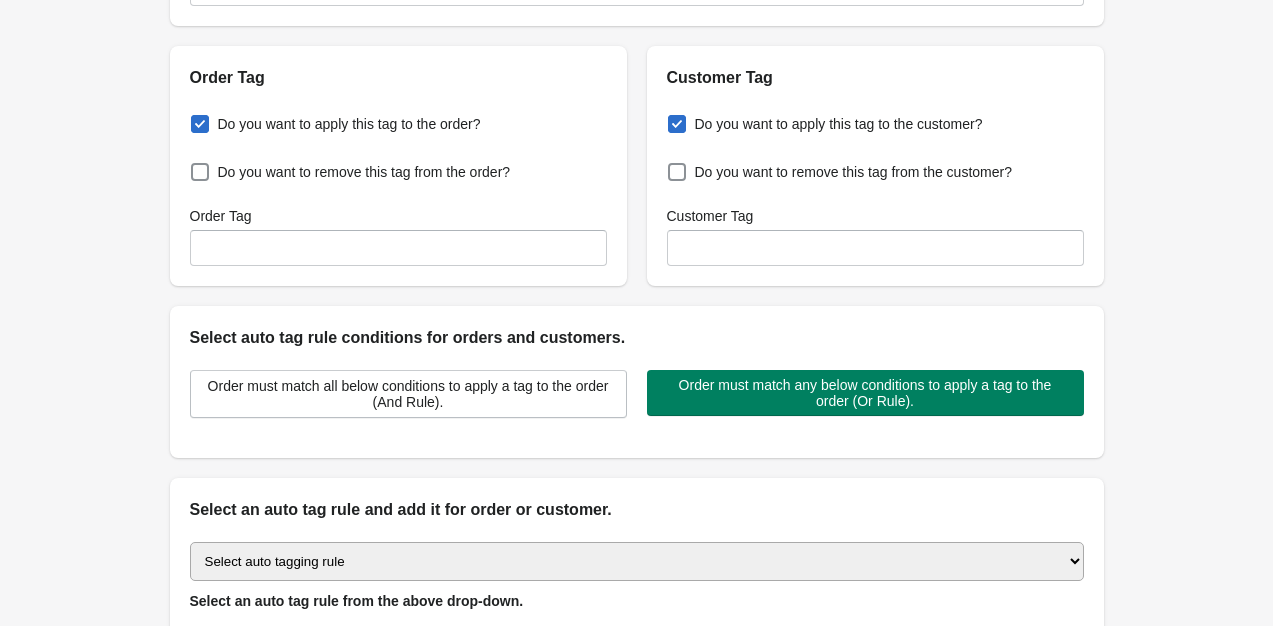 scroll, scrollTop: 200, scrollLeft: 0, axis: vertical 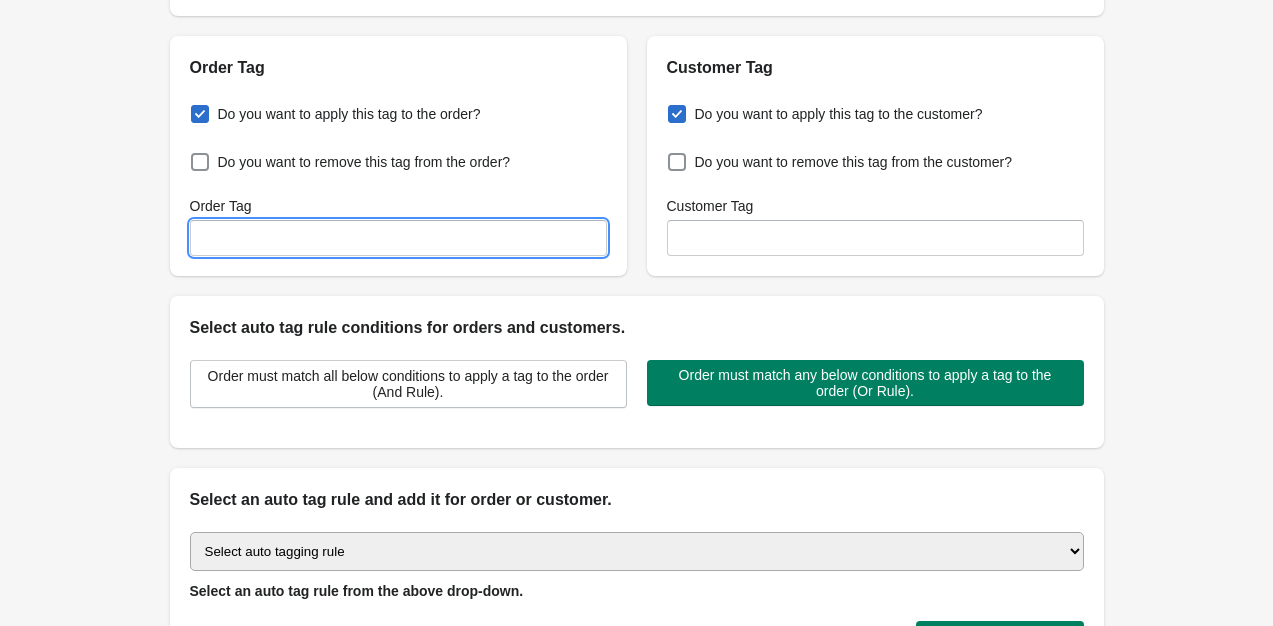 click on "Order Tag" at bounding box center [398, 238] 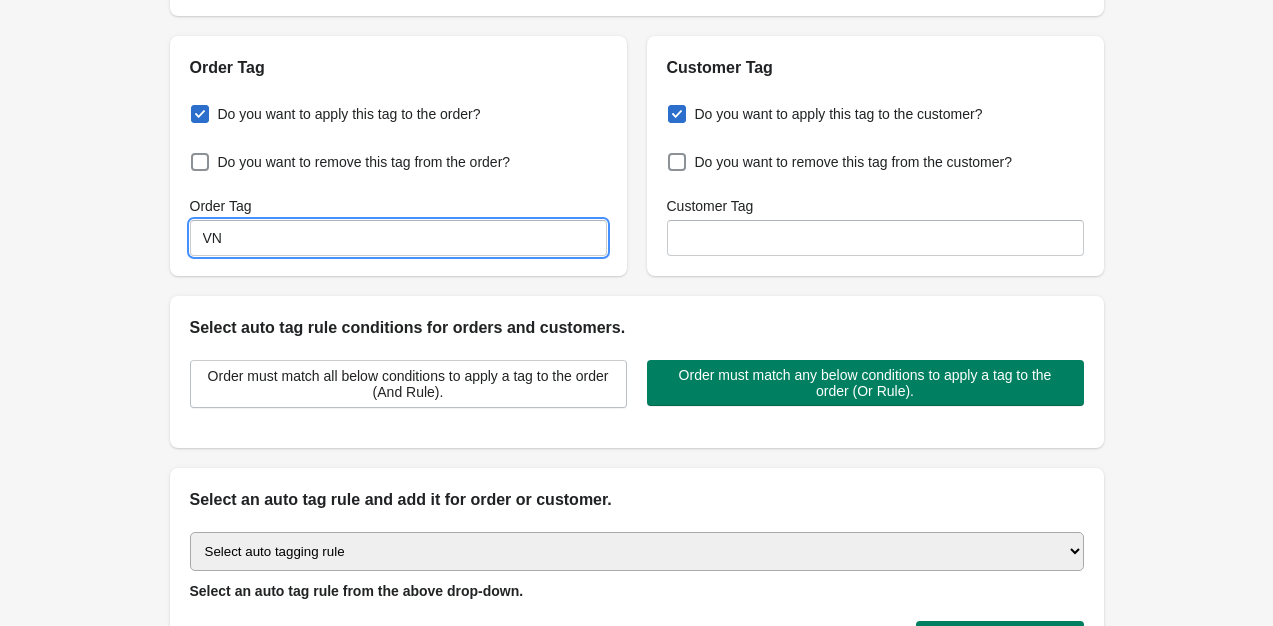 type on "VN" 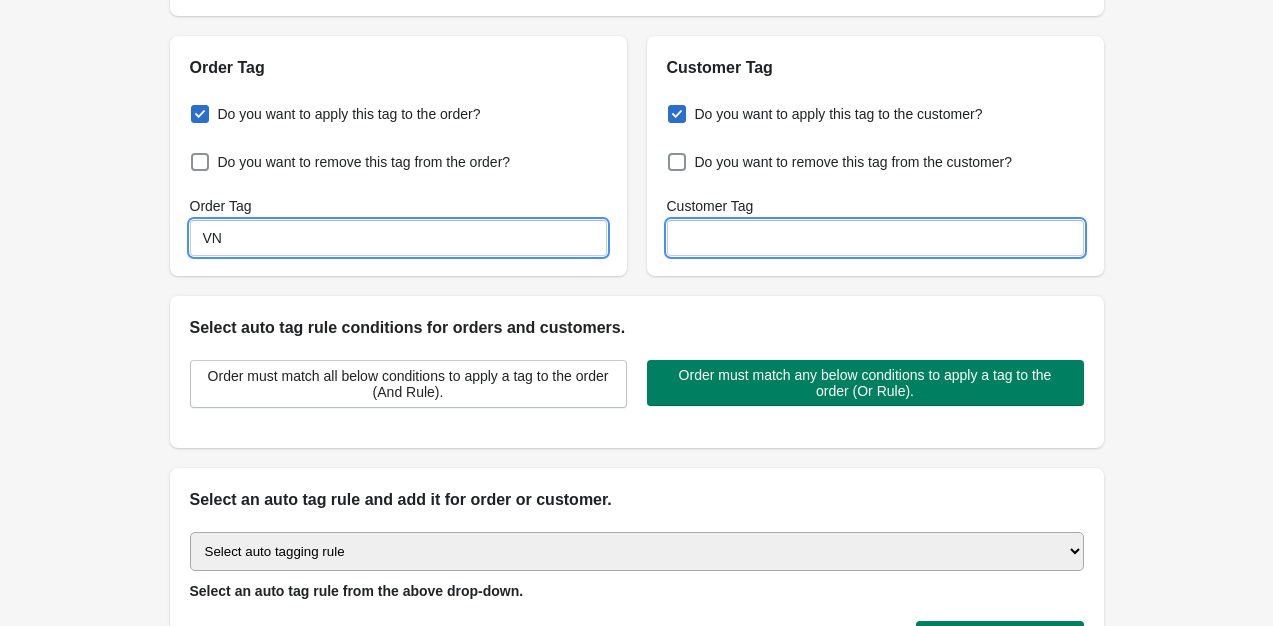 click on "Customer Tag" at bounding box center (875, 238) 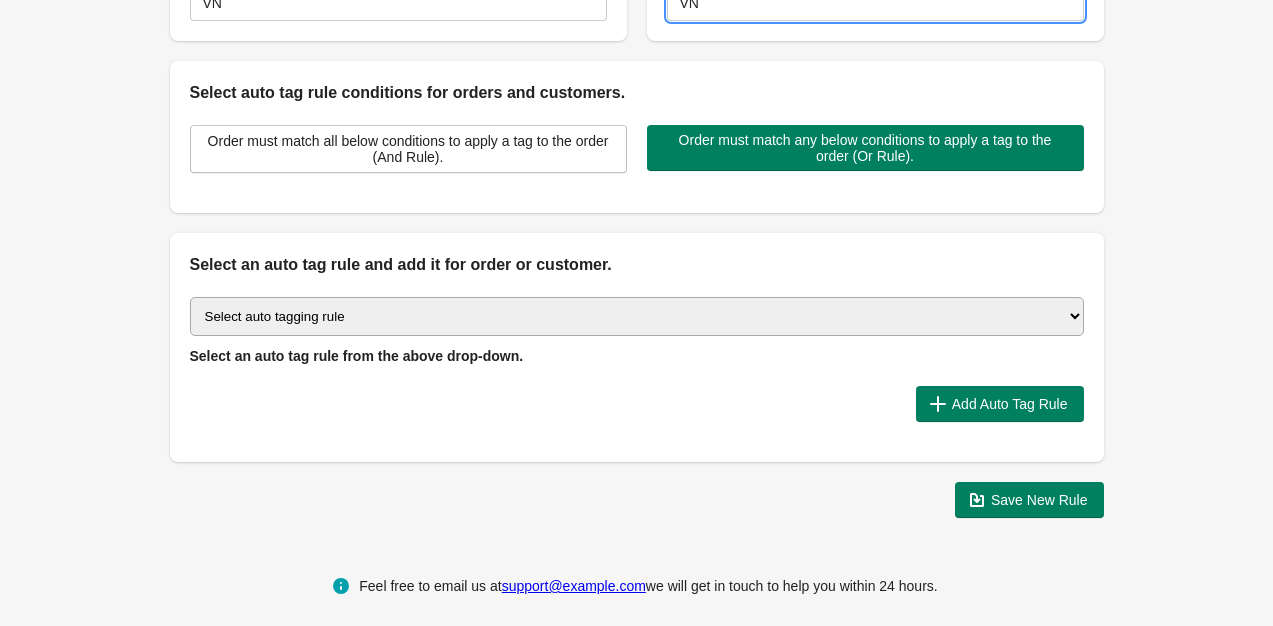 scroll, scrollTop: 445, scrollLeft: 0, axis: vertical 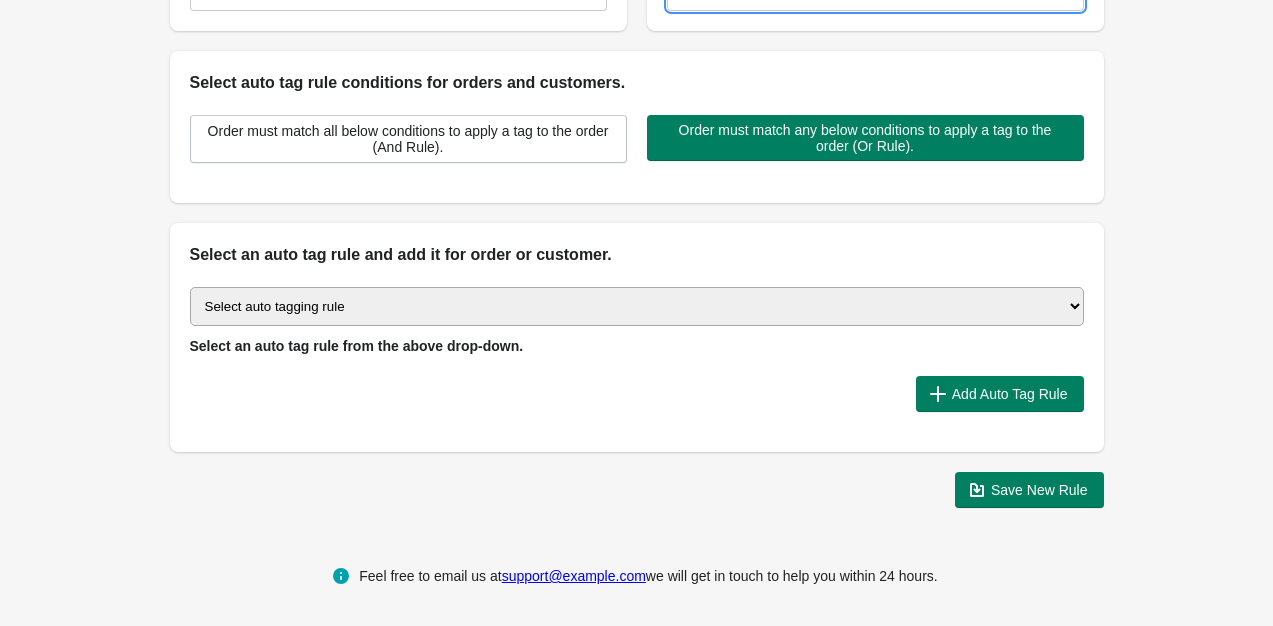 type on "VN" 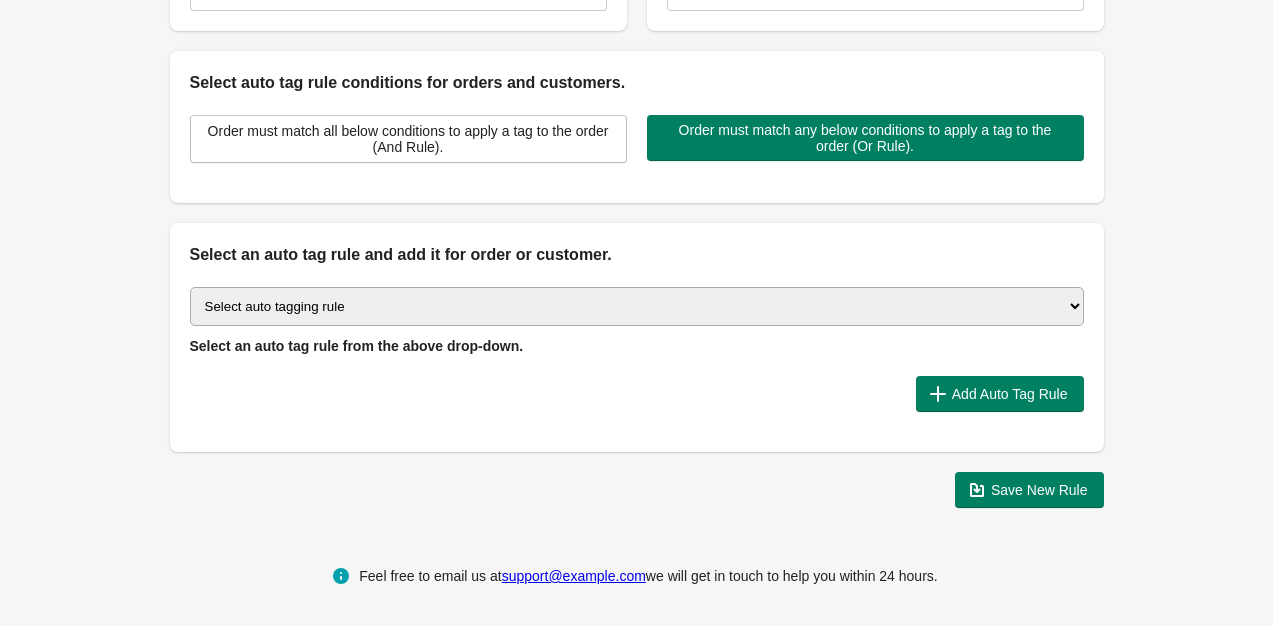 select on "63" 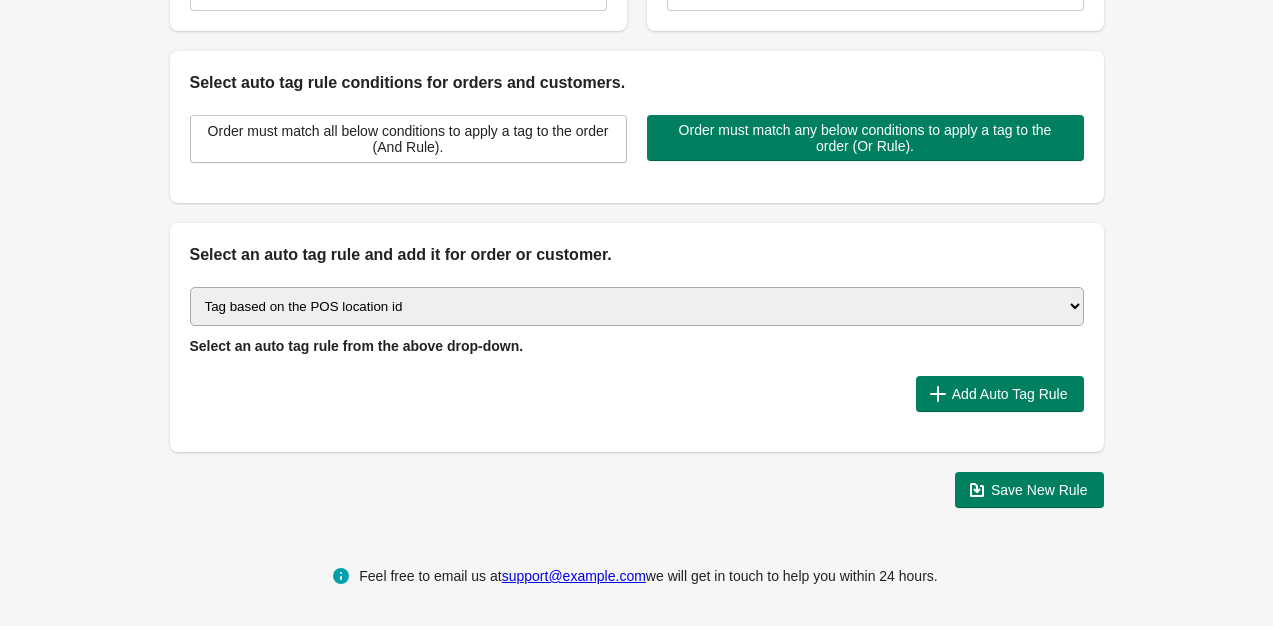 click on "Select auto tagging rule Tag by order amount Tag based on the order count (Volume) Tag by Discount Code Tag based on the Payment Method Tag based on the order additional details or additional attribute Tag based on payment status Tag based on fulfillment status Tag Based on the order source name Tag by order weight (weight is matched in grams) Tag based on the total order discount Use order additional fields value as a tag Add a tag based on the order creation date Add a tag based on the order note Add a tag based on the order tag Tag orders or customers based on the order's customer locale(language) Add a tag based on the order status Add a tag based on the order taxes status. Tag order or customer based on the order risk level. Use the order discount code as a tag. Tag based on the POS location id Tag based on the order tip (tipping) amount Tag based on the fulfilment location id Tag based on the order total item count Use order variant SKUs as a tag Use order note as a tag Tag by Collection" at bounding box center (637, 306) 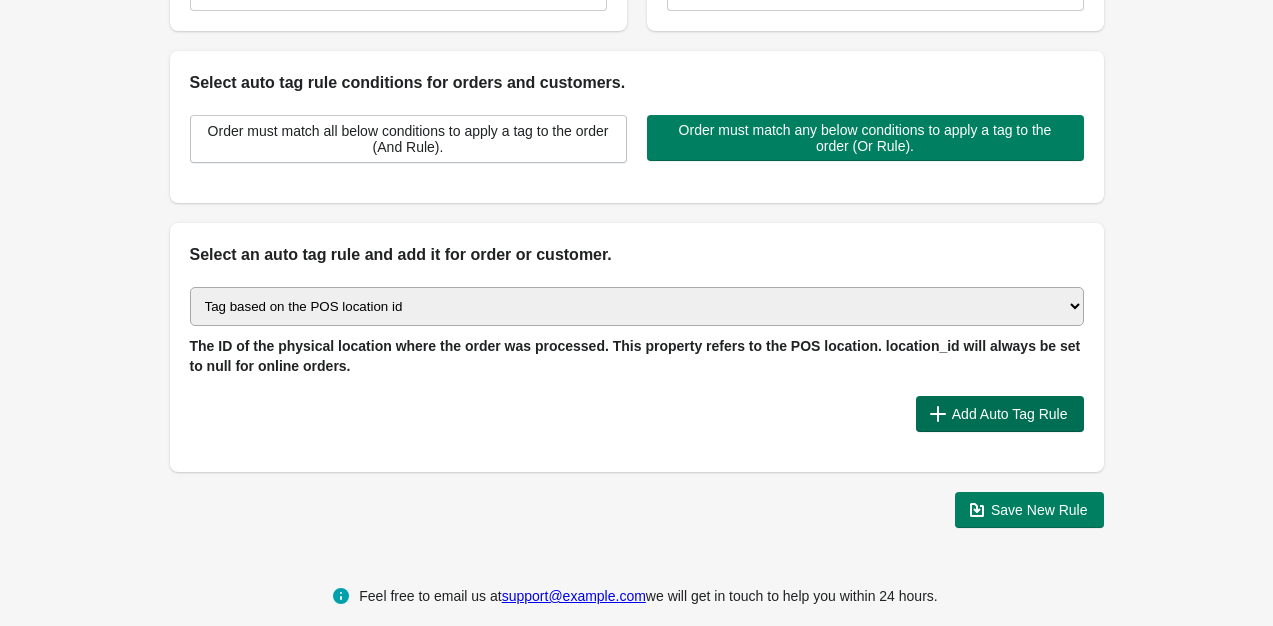 click on "Add Auto Tag Rule" at bounding box center [1010, 414] 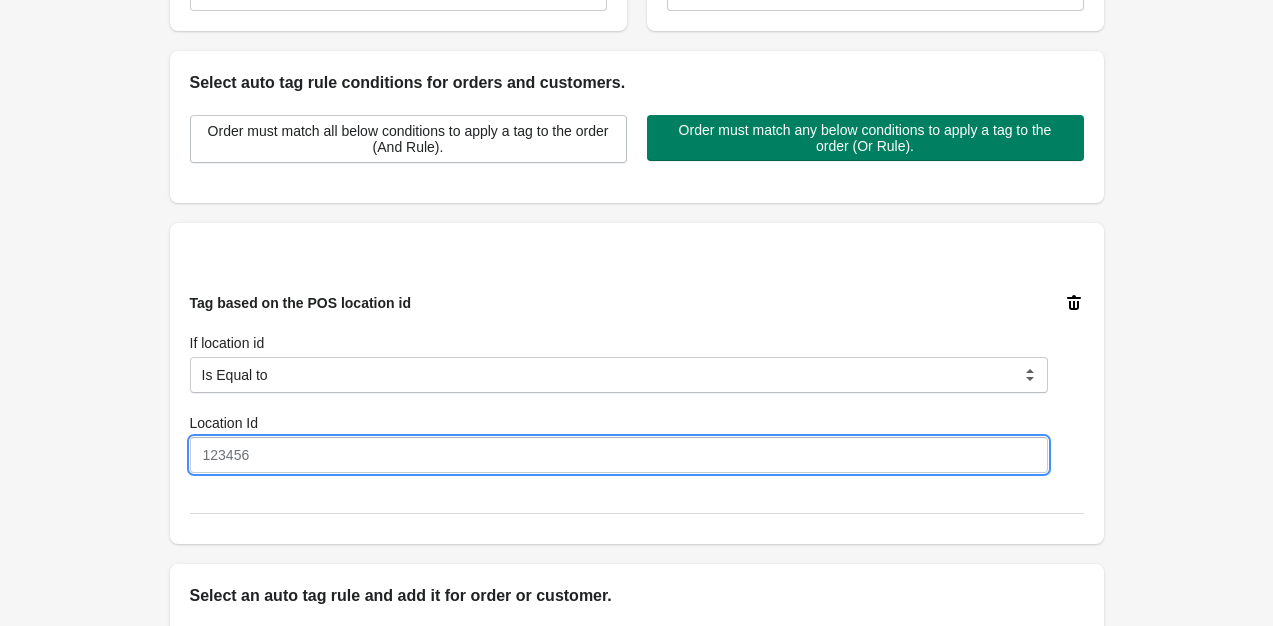 paste on "[PHONE]" 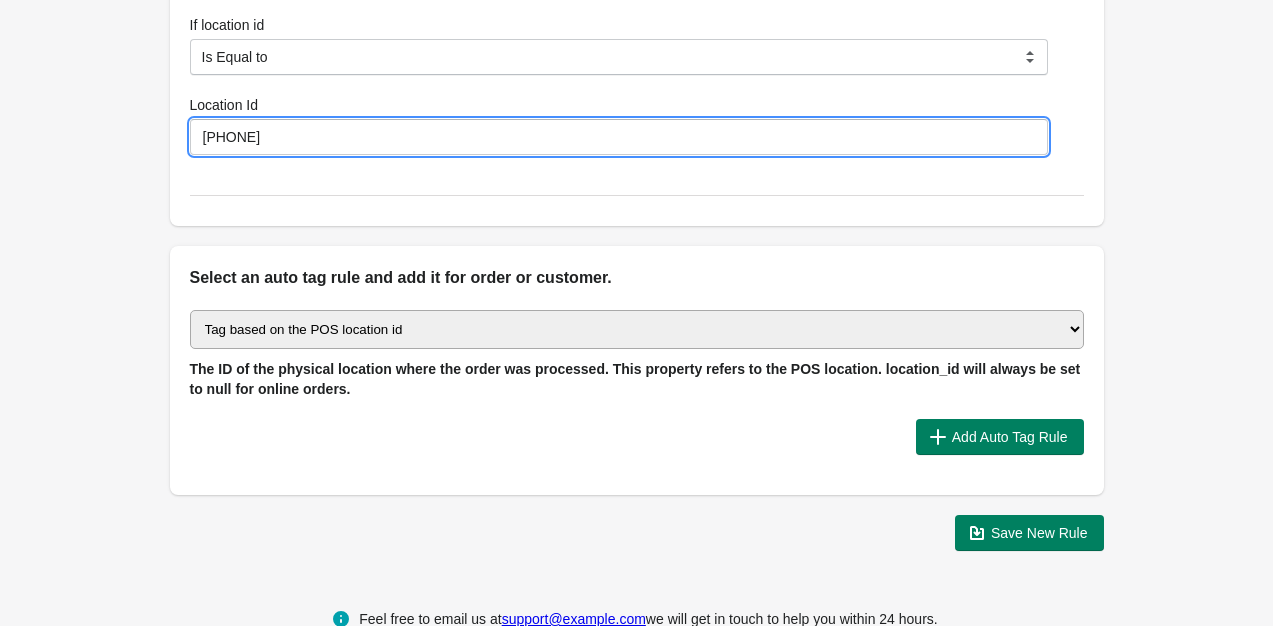 scroll, scrollTop: 806, scrollLeft: 0, axis: vertical 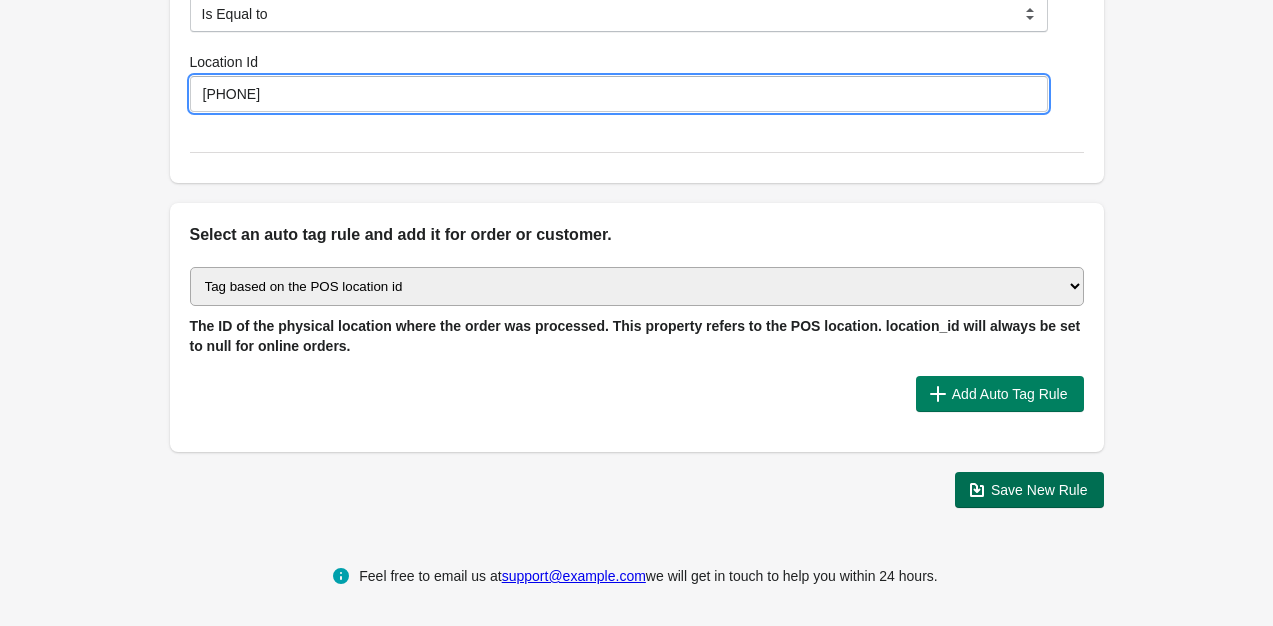 type on "[PHONE]" 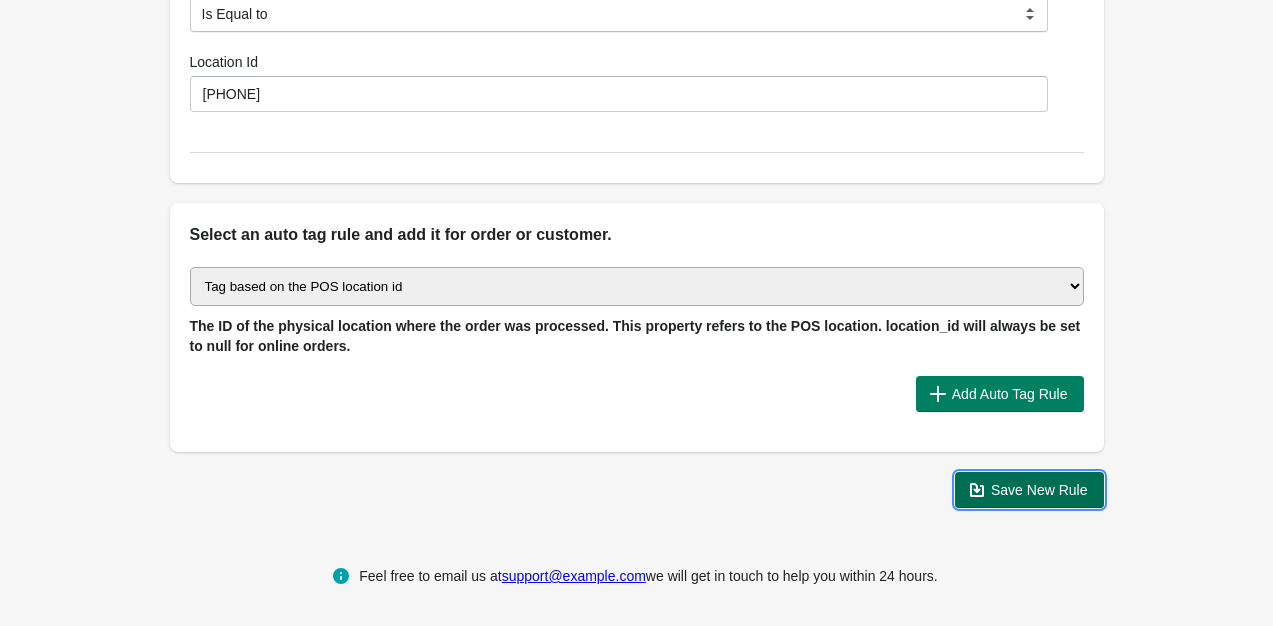 click on "Save New Rule" at bounding box center (1039, 490) 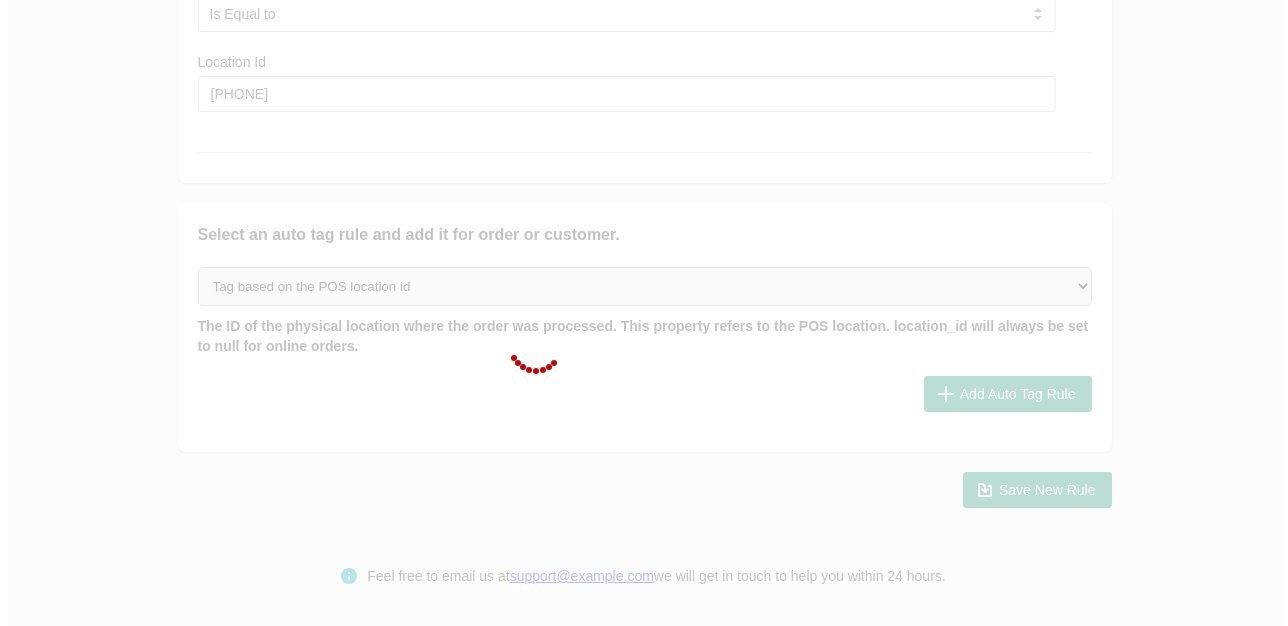 scroll, scrollTop: 0, scrollLeft: 0, axis: both 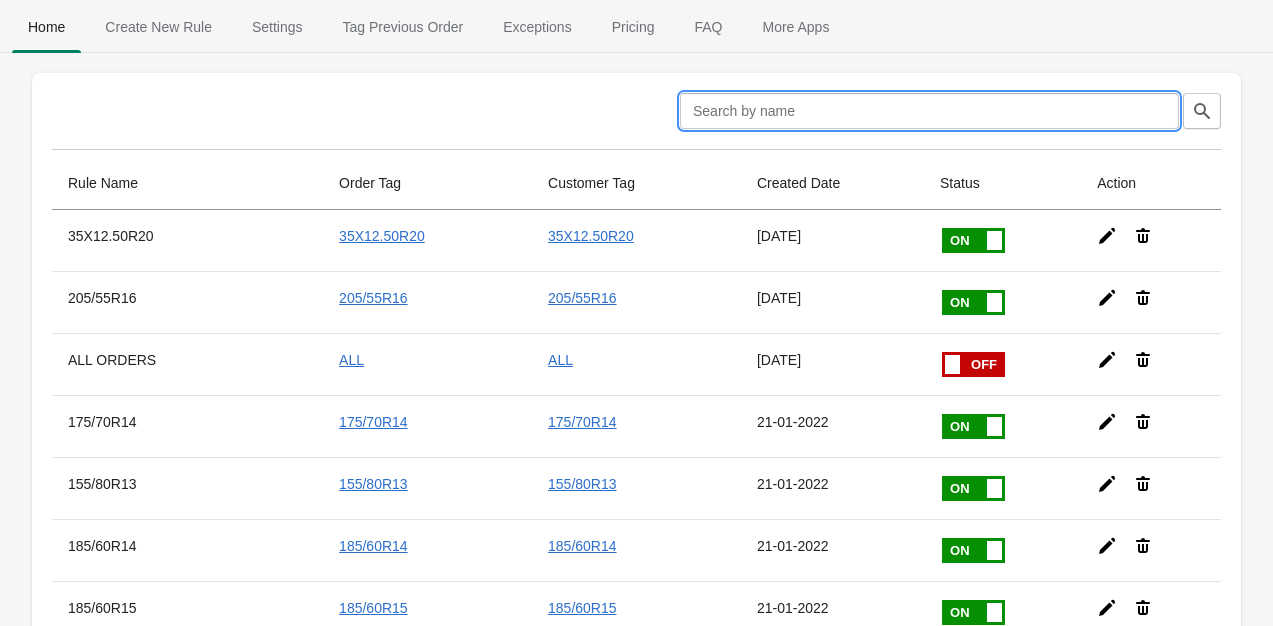 click at bounding box center (929, 111) 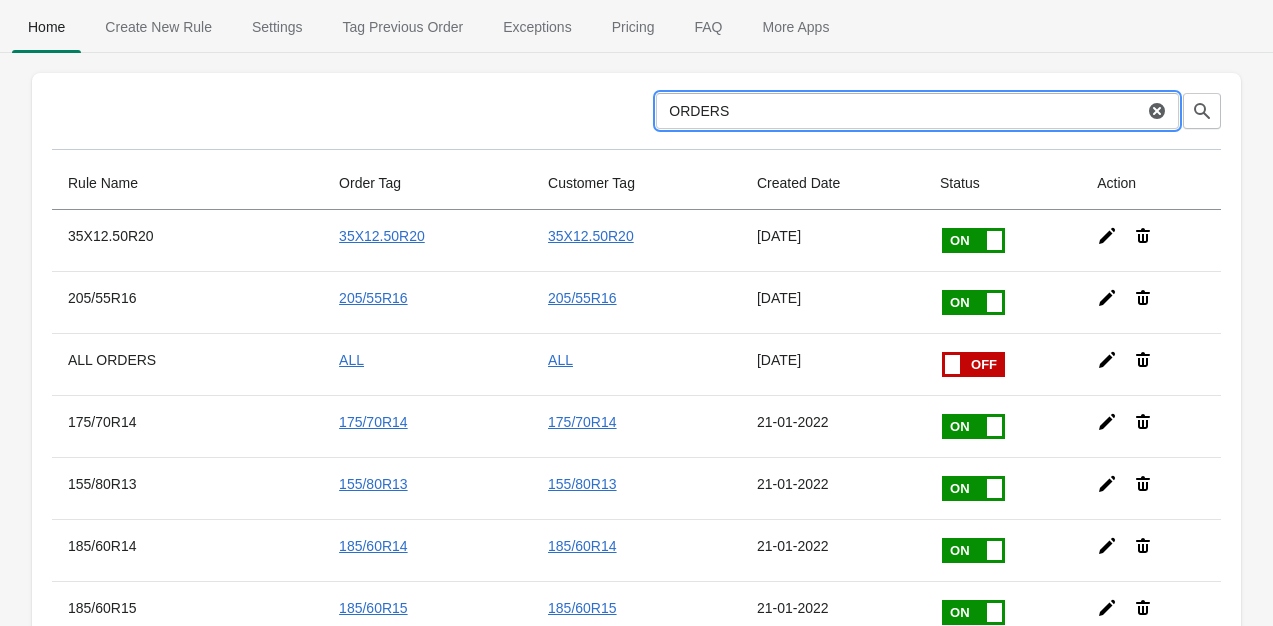 type on "ORDERS" 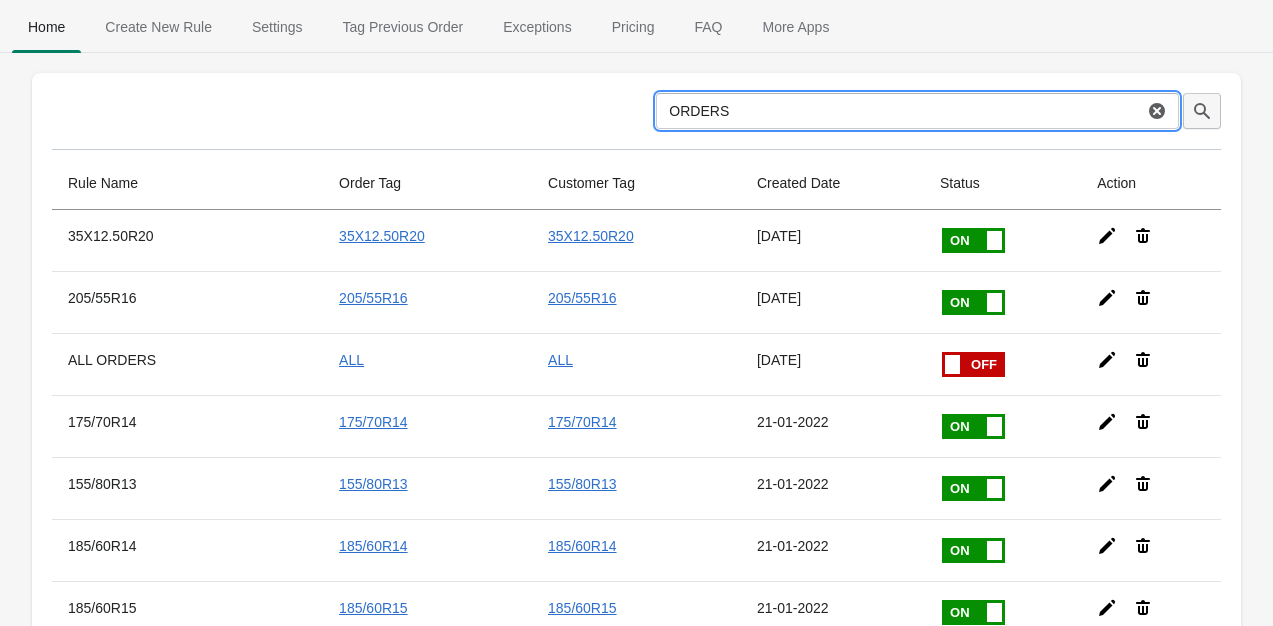 click 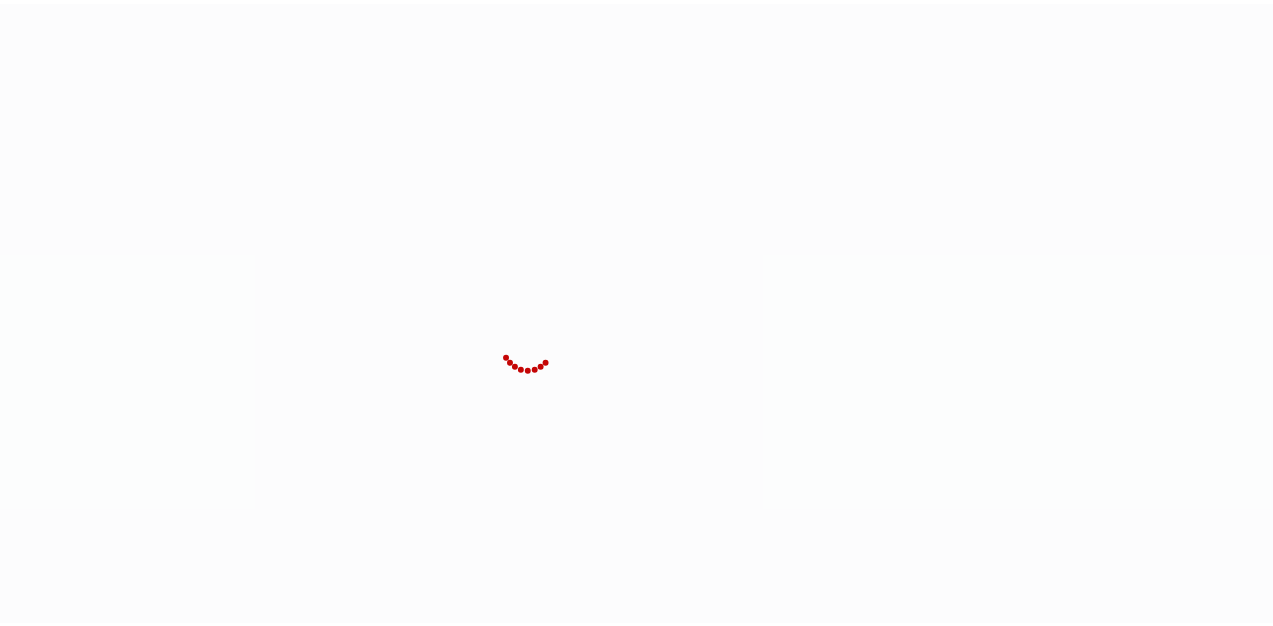 scroll, scrollTop: 0, scrollLeft: 0, axis: both 